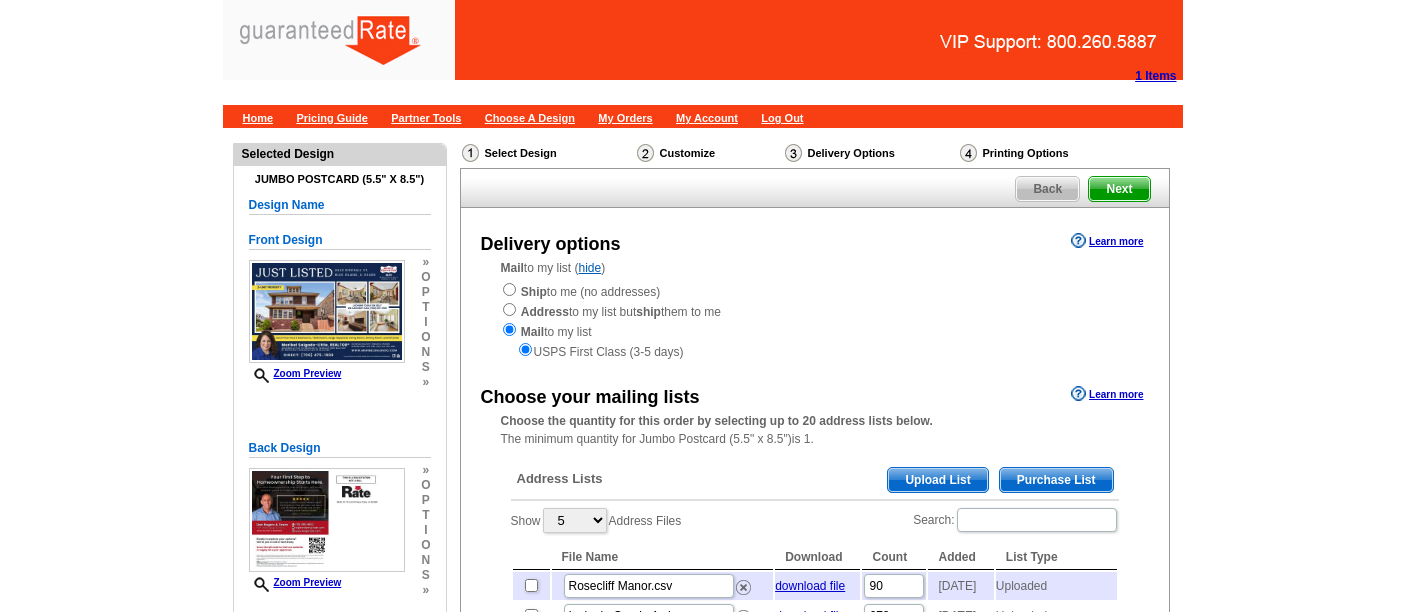 scroll, scrollTop: 291, scrollLeft: 0, axis: vertical 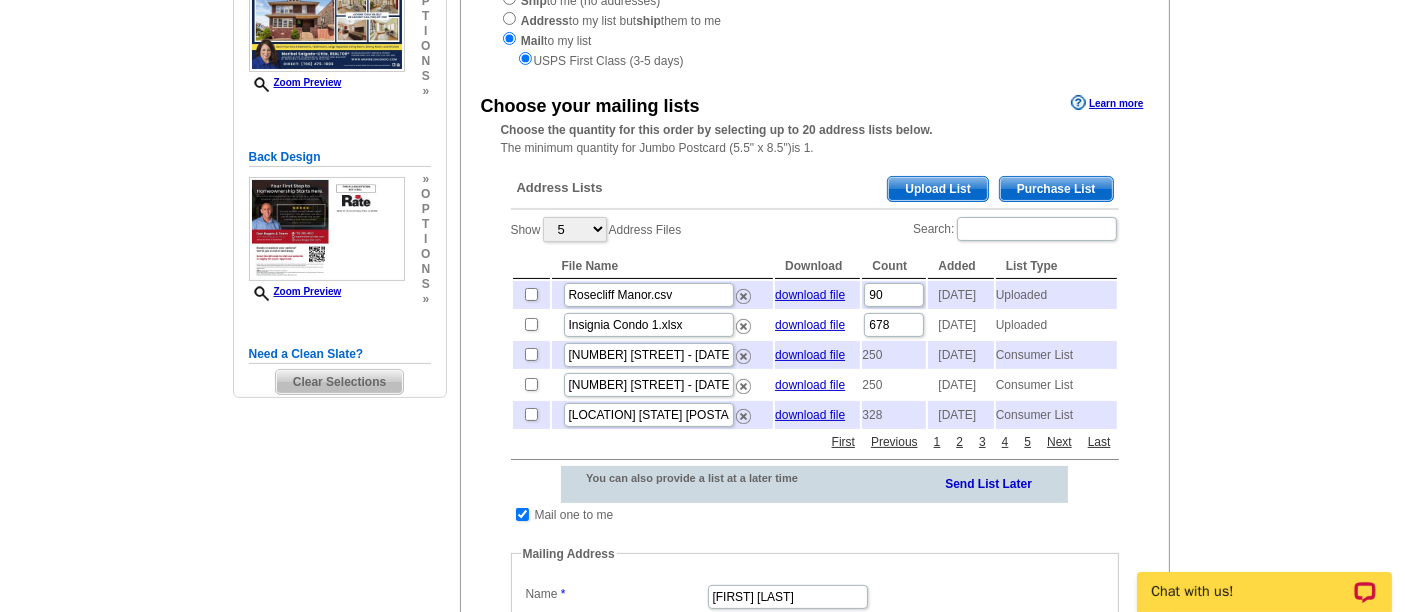 click on "Upload List" at bounding box center (937, 189) 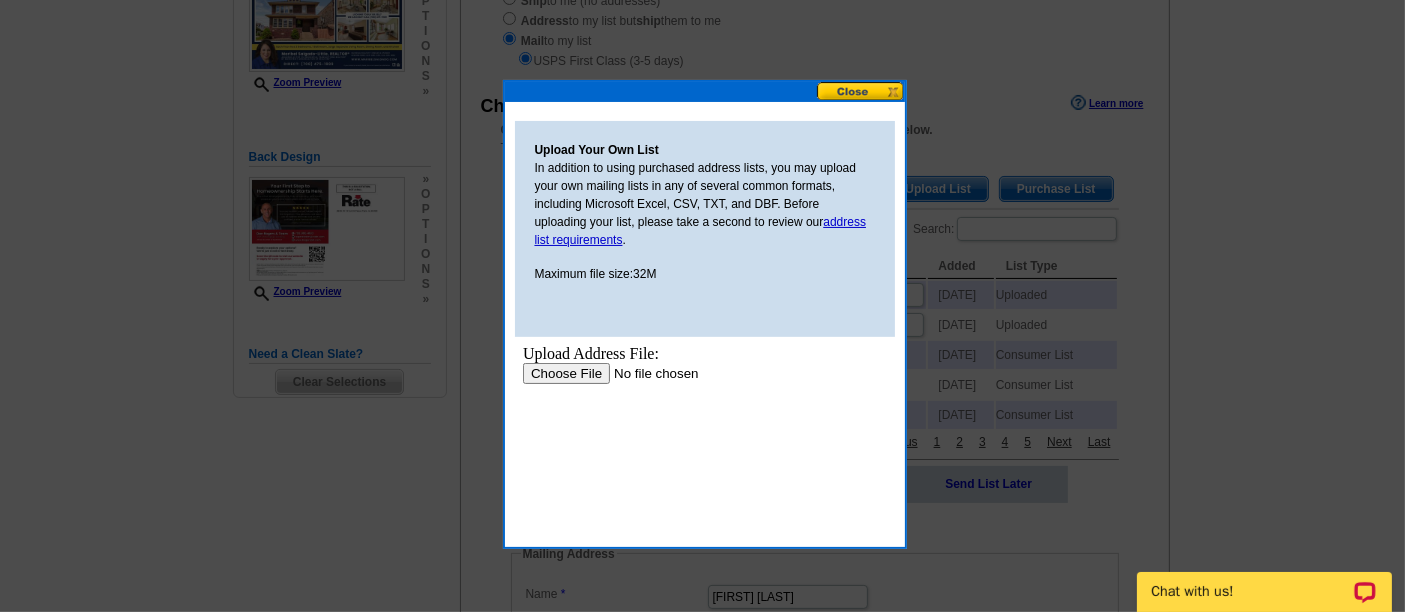 scroll, scrollTop: 0, scrollLeft: 0, axis: both 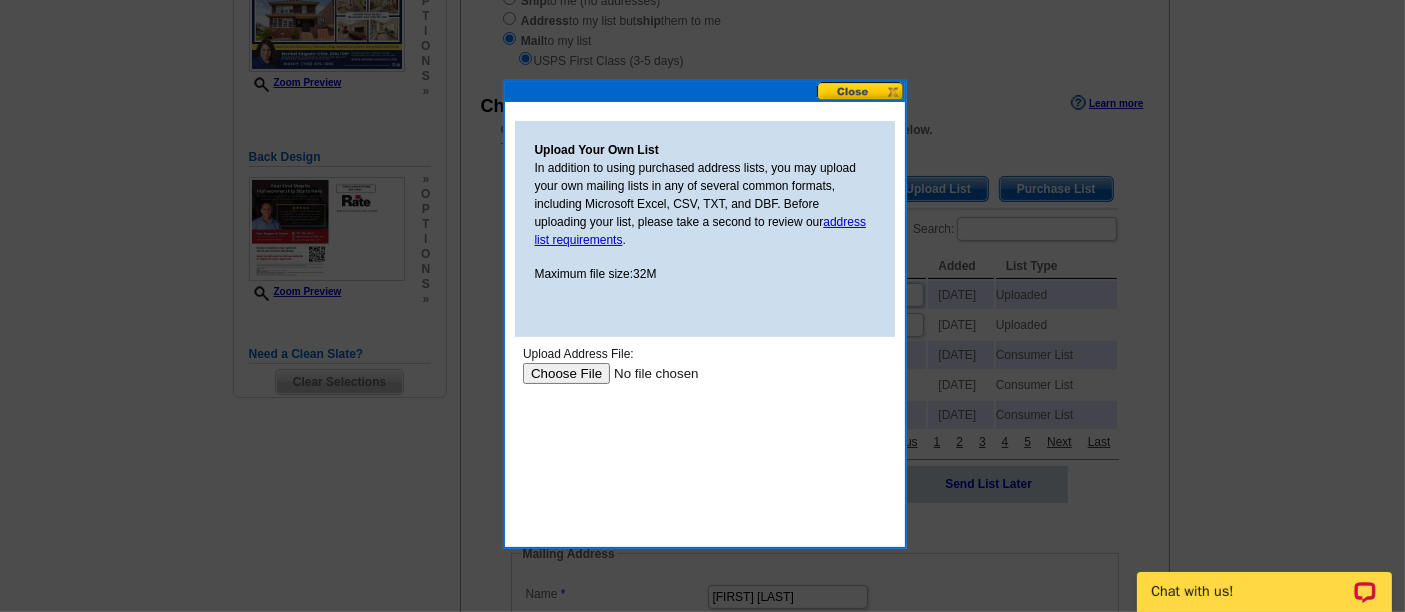 type on "C:\fakepath\Maribel Address - 200 (1).csv" 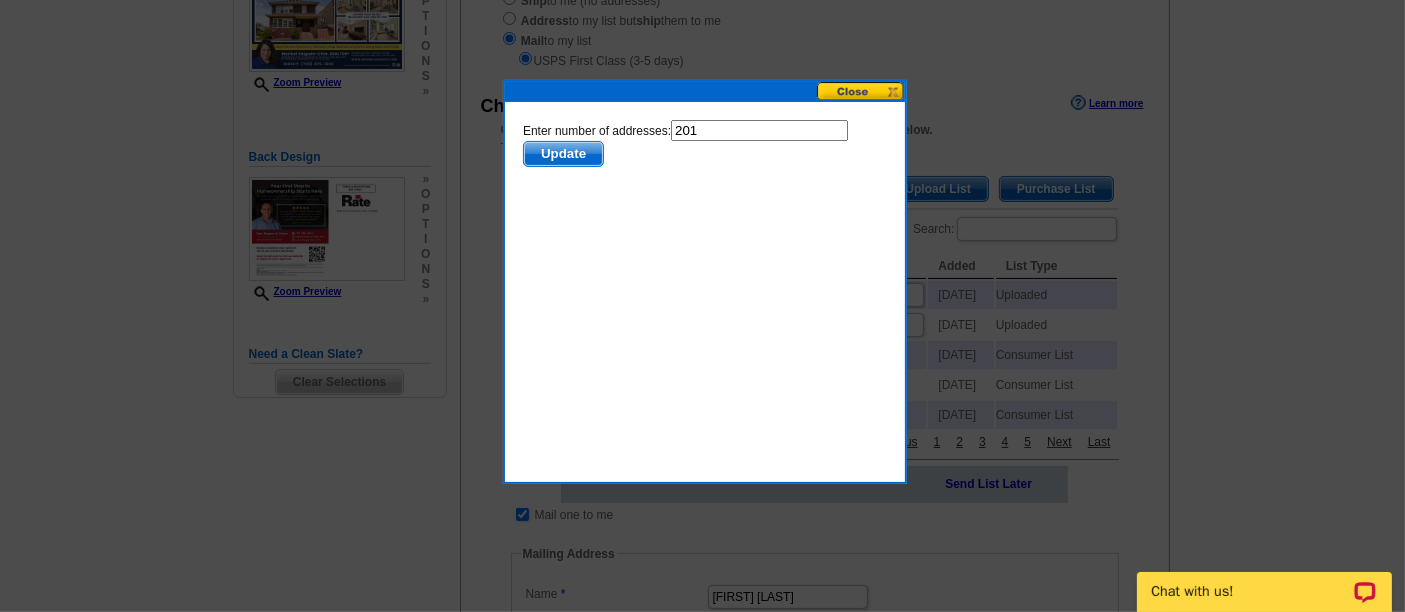 scroll, scrollTop: 0, scrollLeft: 0, axis: both 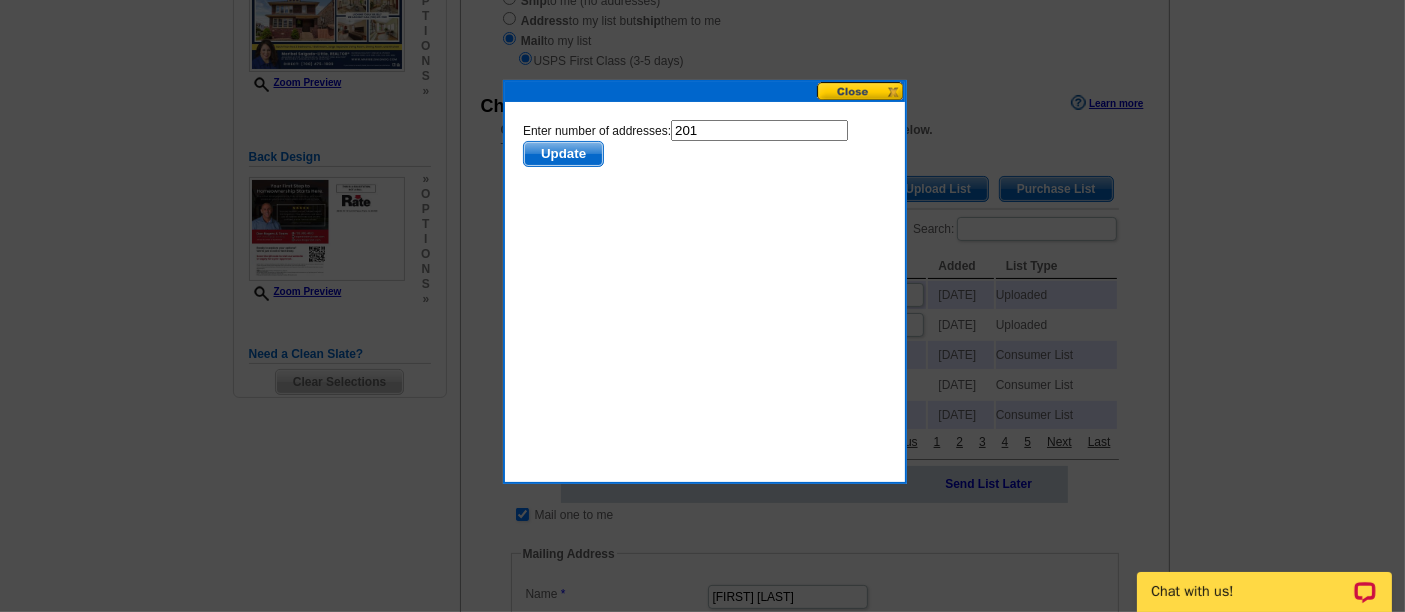 click on "201" at bounding box center [758, 130] 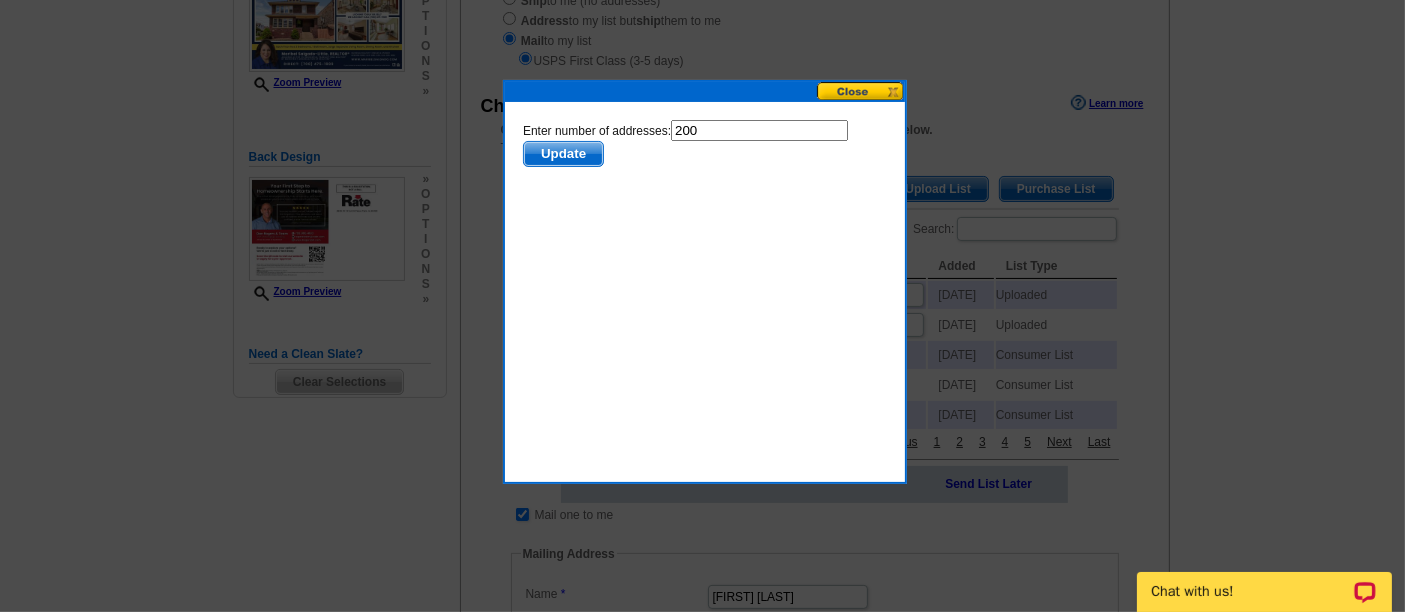 type on "200" 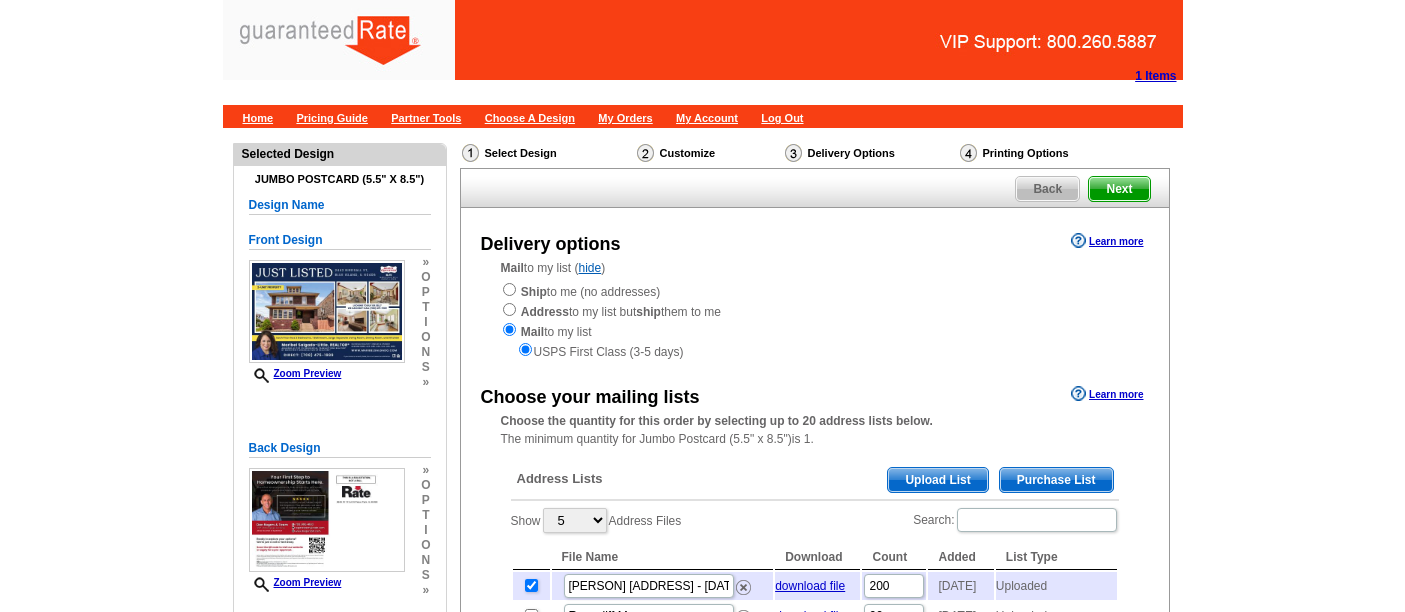scroll, scrollTop: 291, scrollLeft: 0, axis: vertical 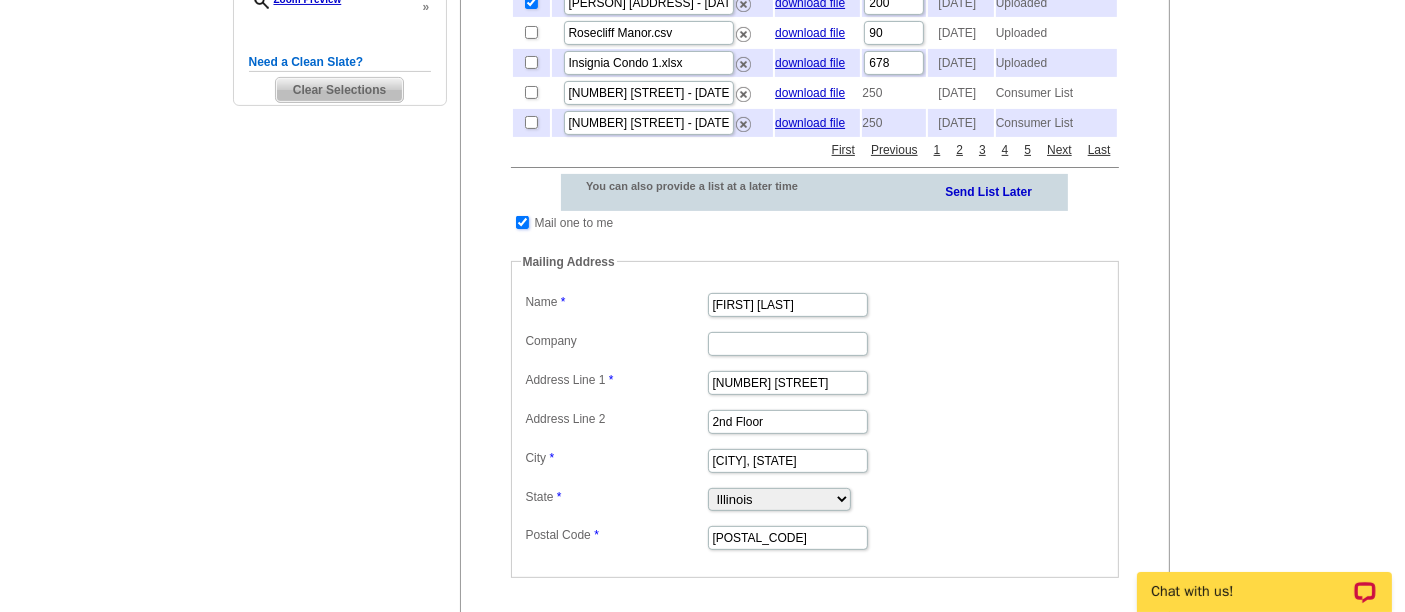 click at bounding box center (522, 222) 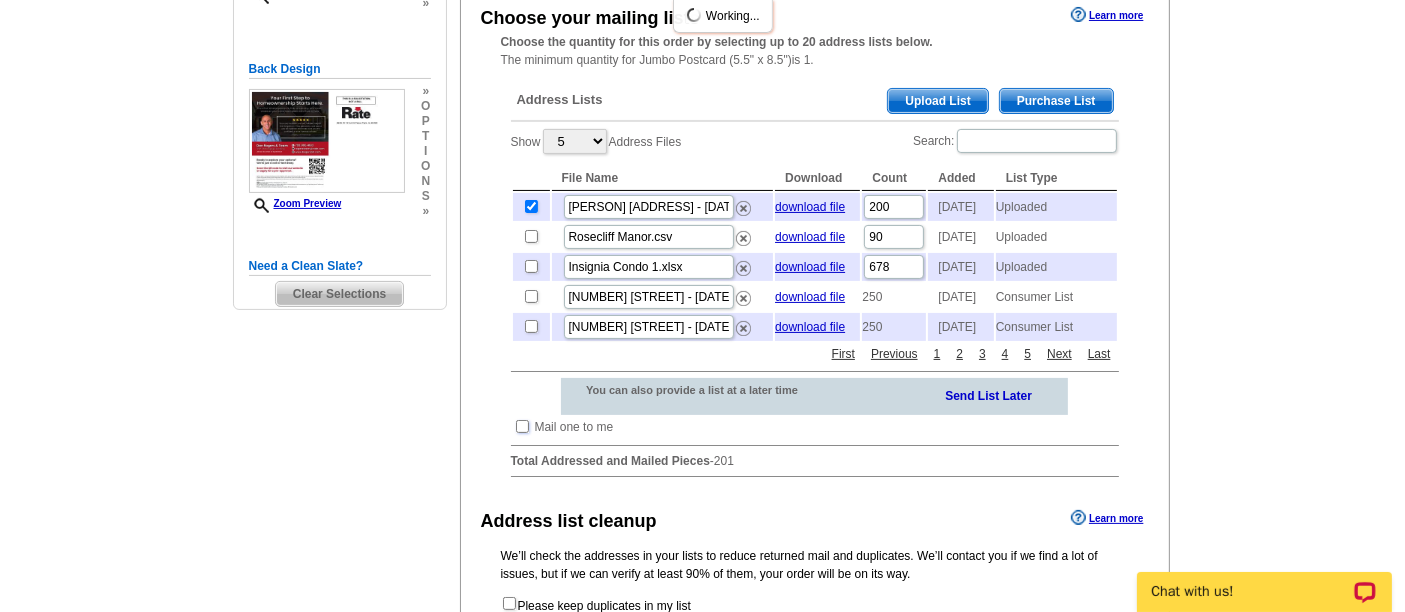 scroll, scrollTop: 381, scrollLeft: 0, axis: vertical 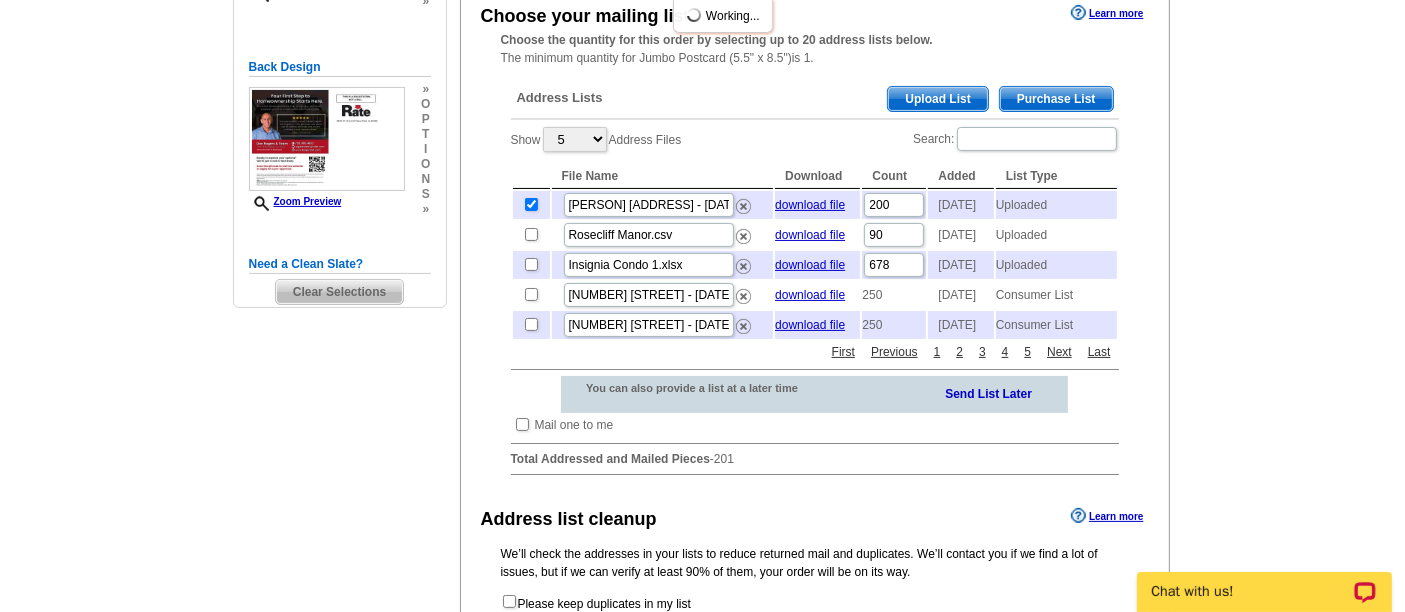 click on "Upload List" at bounding box center [937, 99] 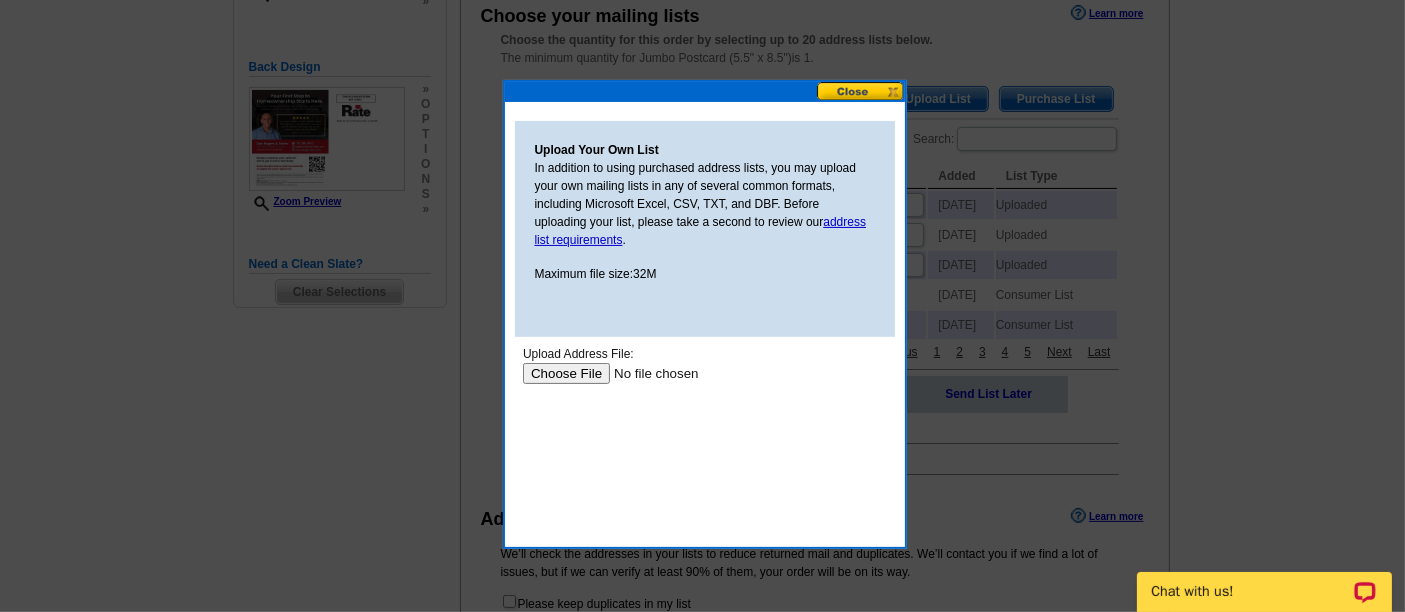 scroll, scrollTop: 0, scrollLeft: 0, axis: both 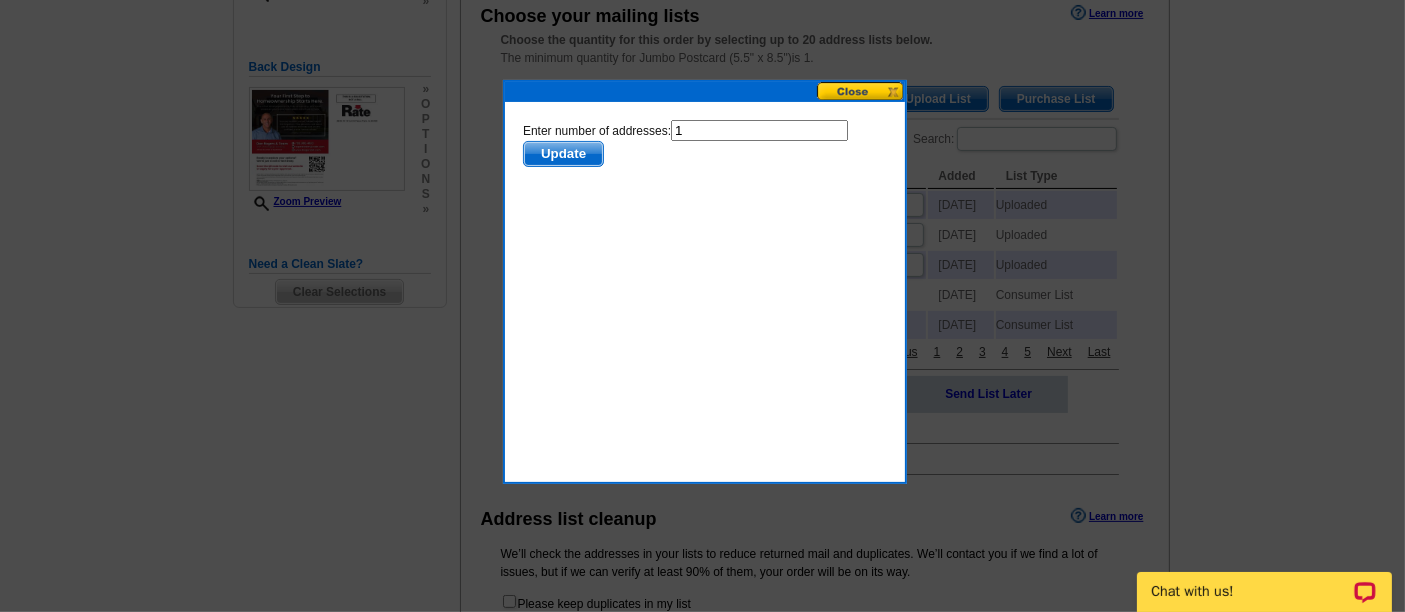 click on "Update" at bounding box center [562, 154] 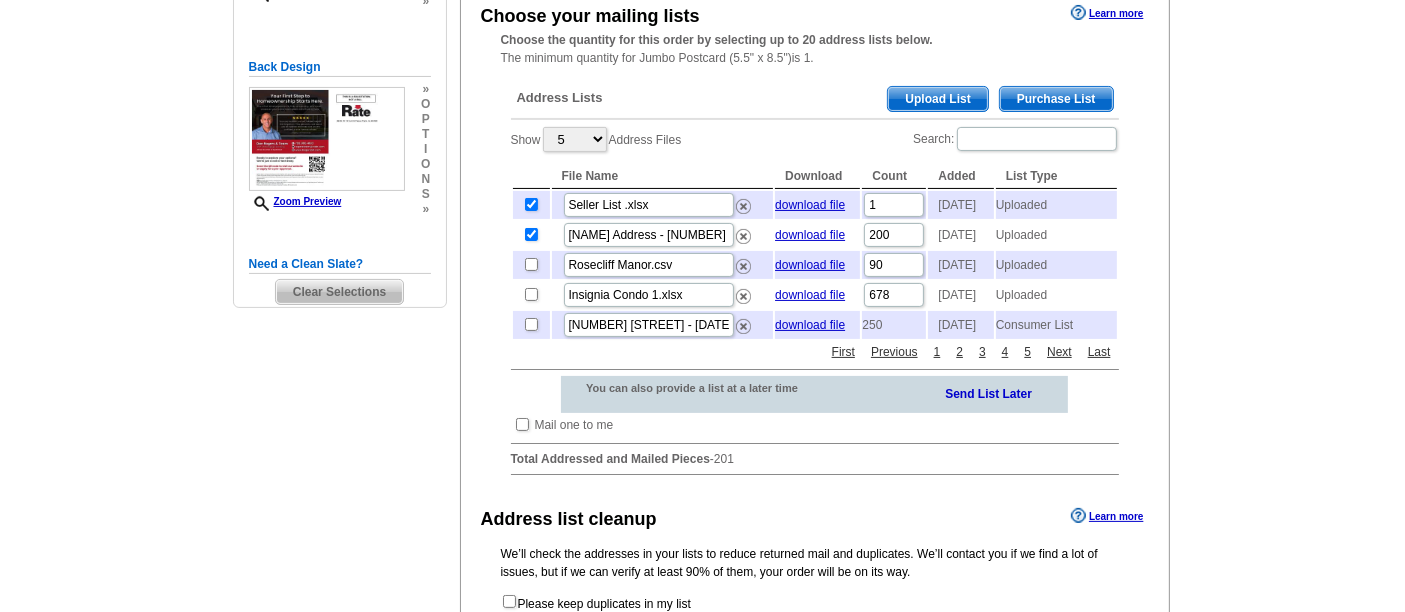 scroll, scrollTop: 381, scrollLeft: 0, axis: vertical 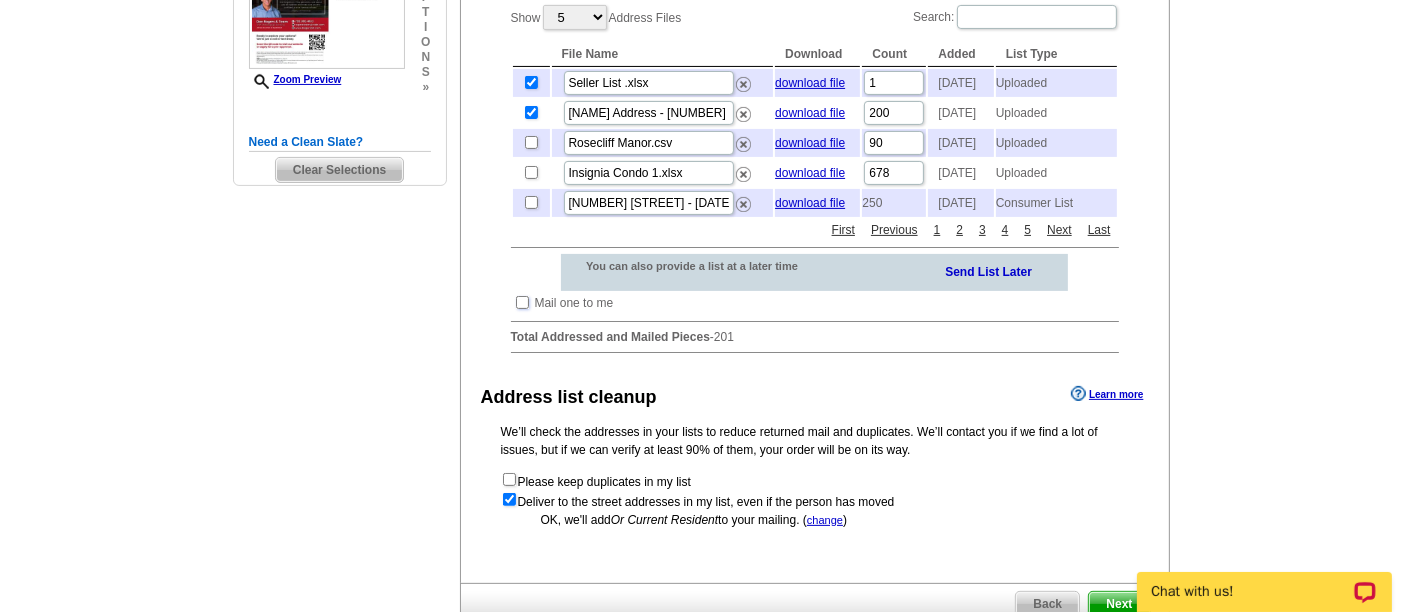 click at bounding box center (522, 302) 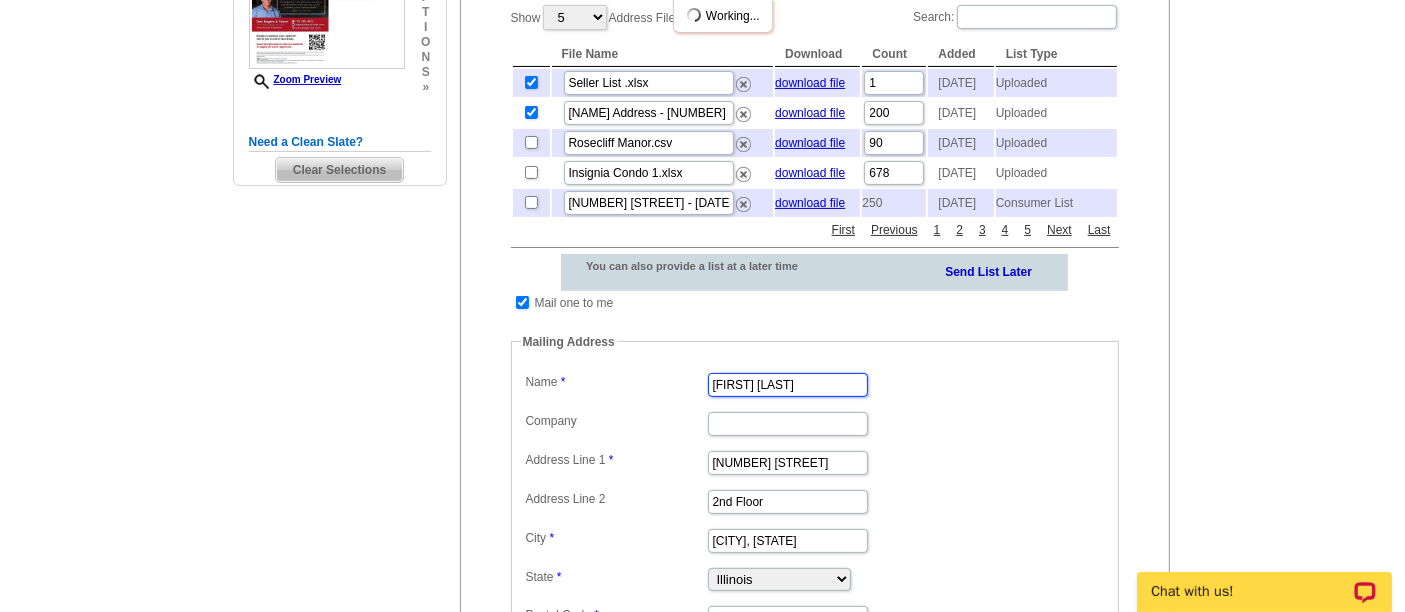 click on "[FIRST] [LAST]" at bounding box center [788, 385] 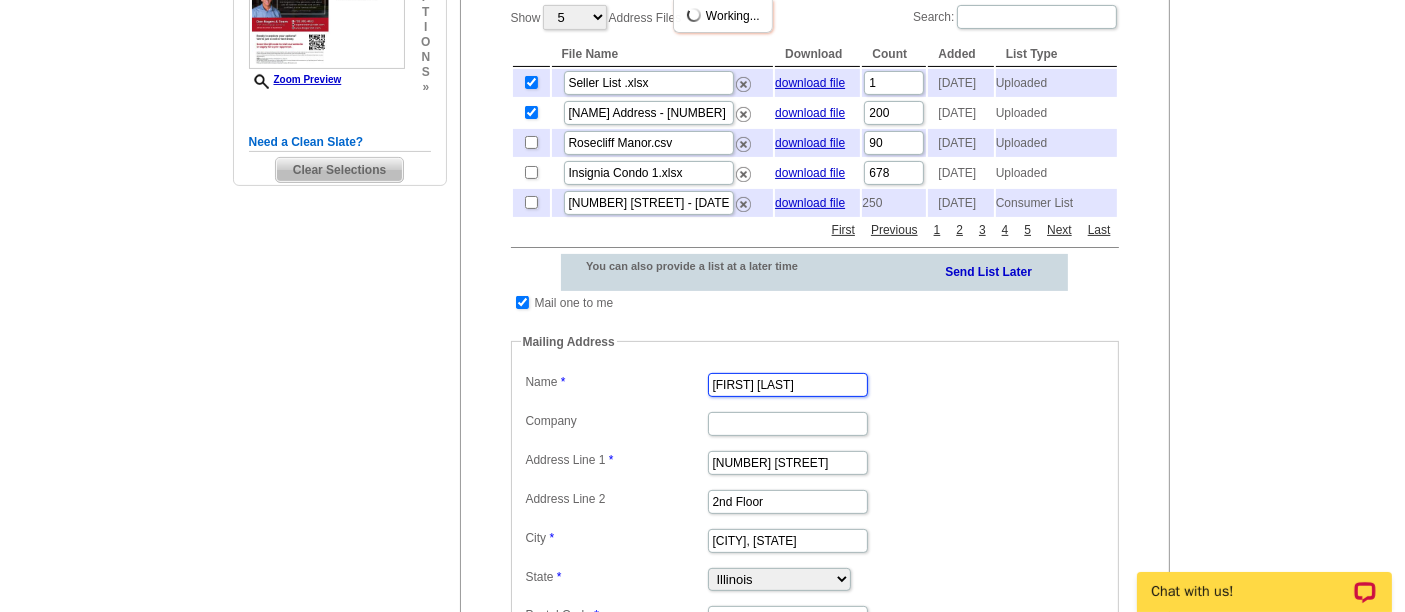 click on "[FIRST] [LAST]" at bounding box center (788, 385) 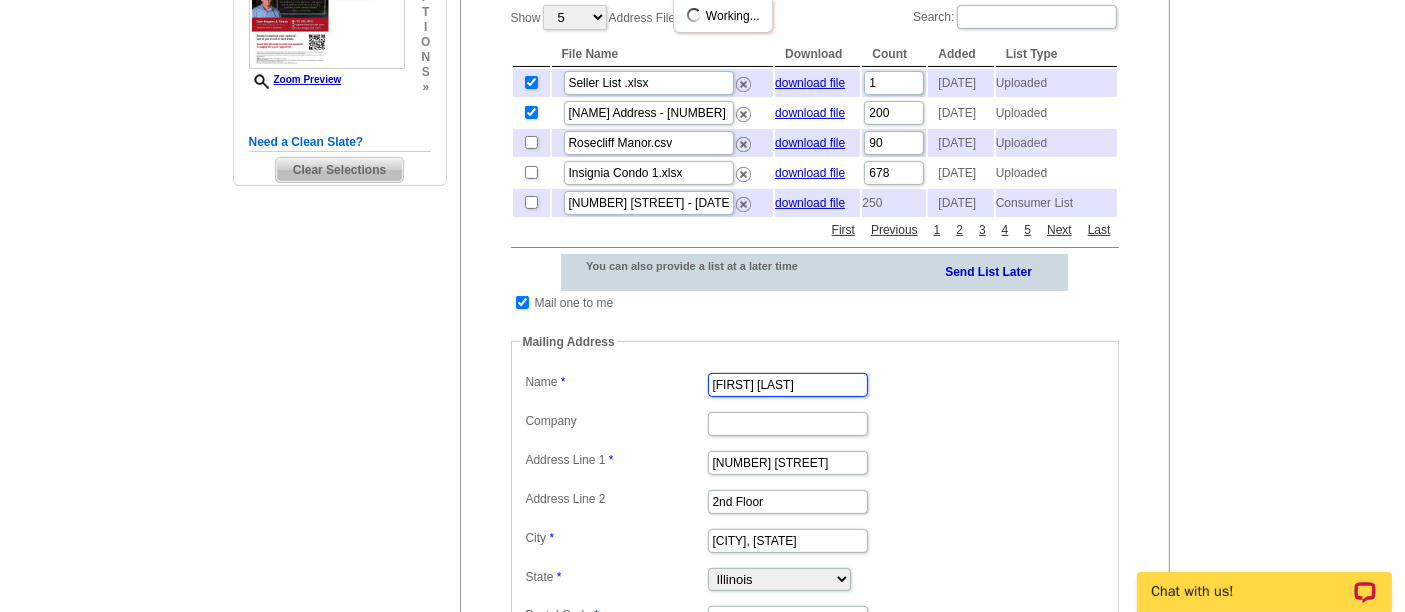 click on "[FIRST] [LAST]" at bounding box center [788, 385] 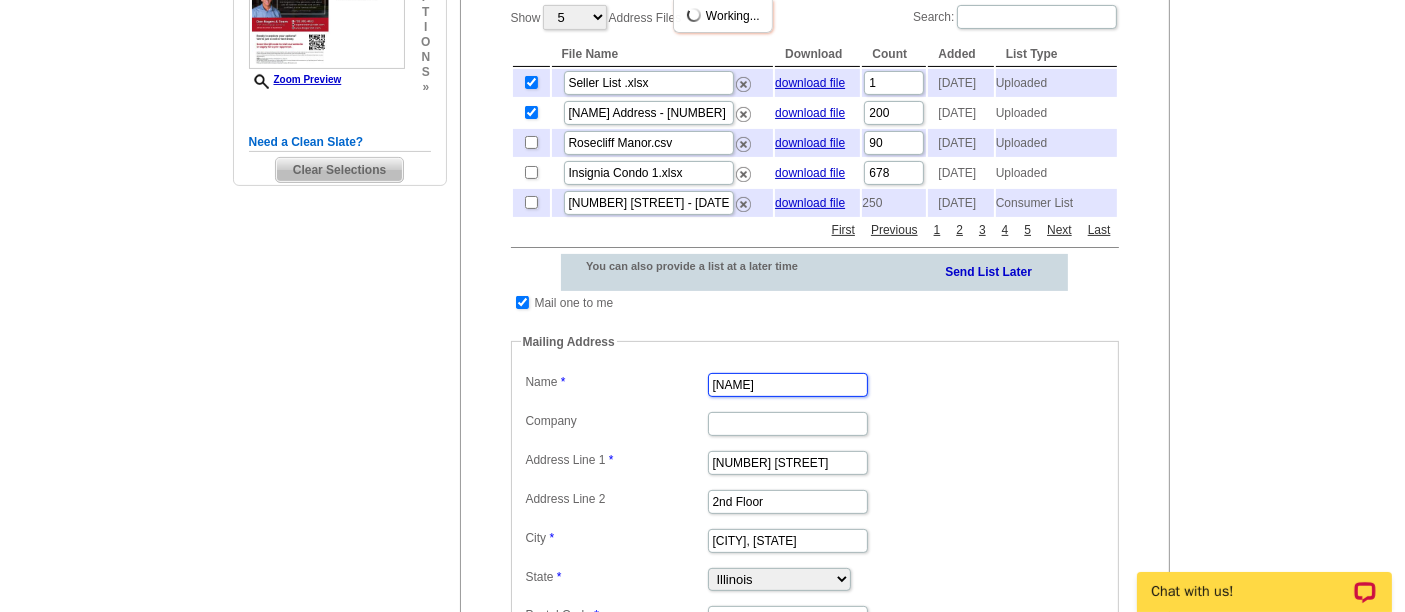 type on "Maribel Salgado-Little" 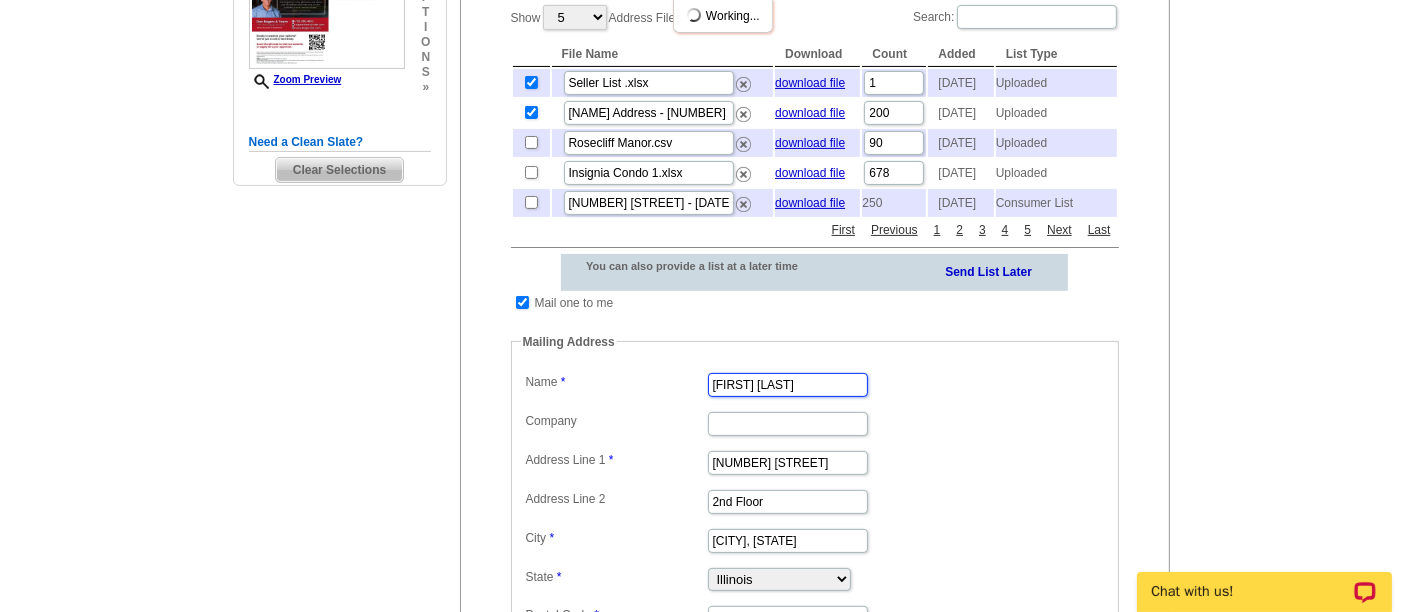 scroll, scrollTop: 0, scrollLeft: 0, axis: both 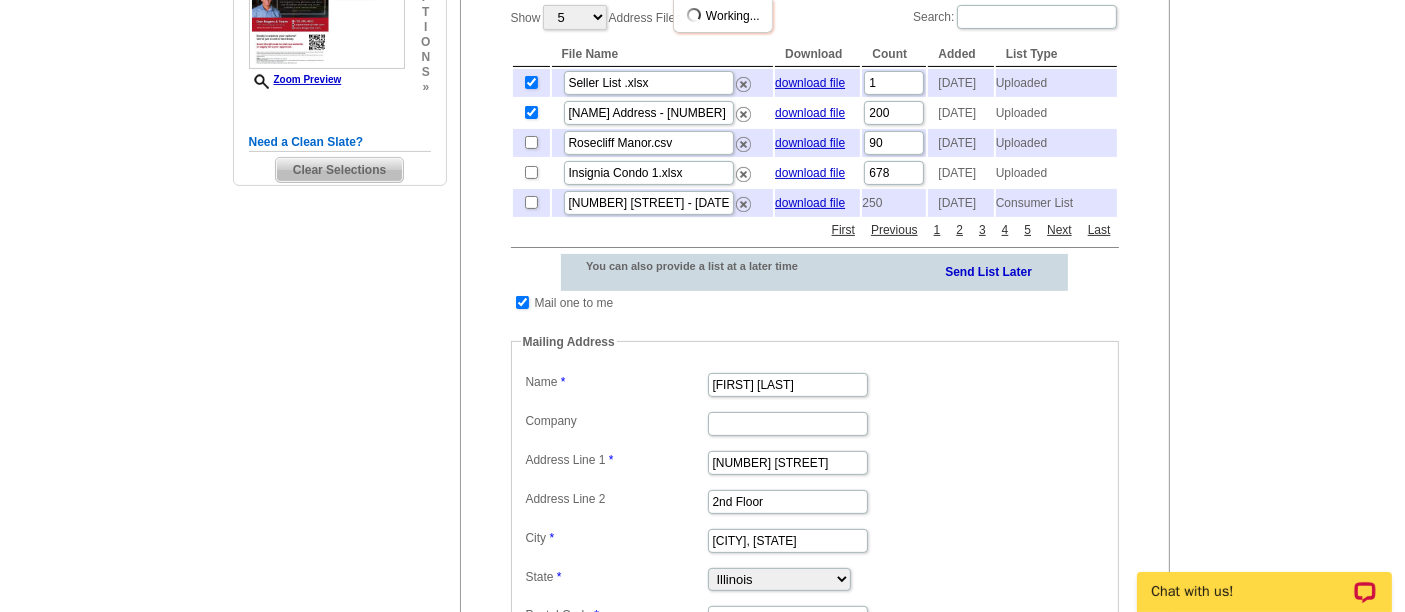 click on "Label
Mail-To-Me
Name
Maribel Salgado-Little
Company
Address Line 1
3636 W 111th St
Address Line 2
2nd Floor
Address Line 3
City
Chicago, IL
State
Alabama
Alaska
Arizona
Arkansas
California
Colorado
Connecticut
District of Columbia
Delaware
Florida
Georgia
Hawaii
Idaho
Illinois
Indiana
Iowa
Kansas
Kentucky
Louisiana
Maine
Maryland
Massachusetts
Michigan
Minnesota
Mississippi
Missouri
Montana
Nebraska
Nevada
New Hampshire
New Jersey
New Mexico
New York
North Carolina
North Dakota
Ohio
Oklahoma
Oregon
Pennsylvania
Rhode Island
South Carolina
South Dakota
Tennessee
Texas
Utah
Vermont
Virginia
Washington
West Virginia
Wisconsin
Wyoming
Postal Code" at bounding box center [815, 500] 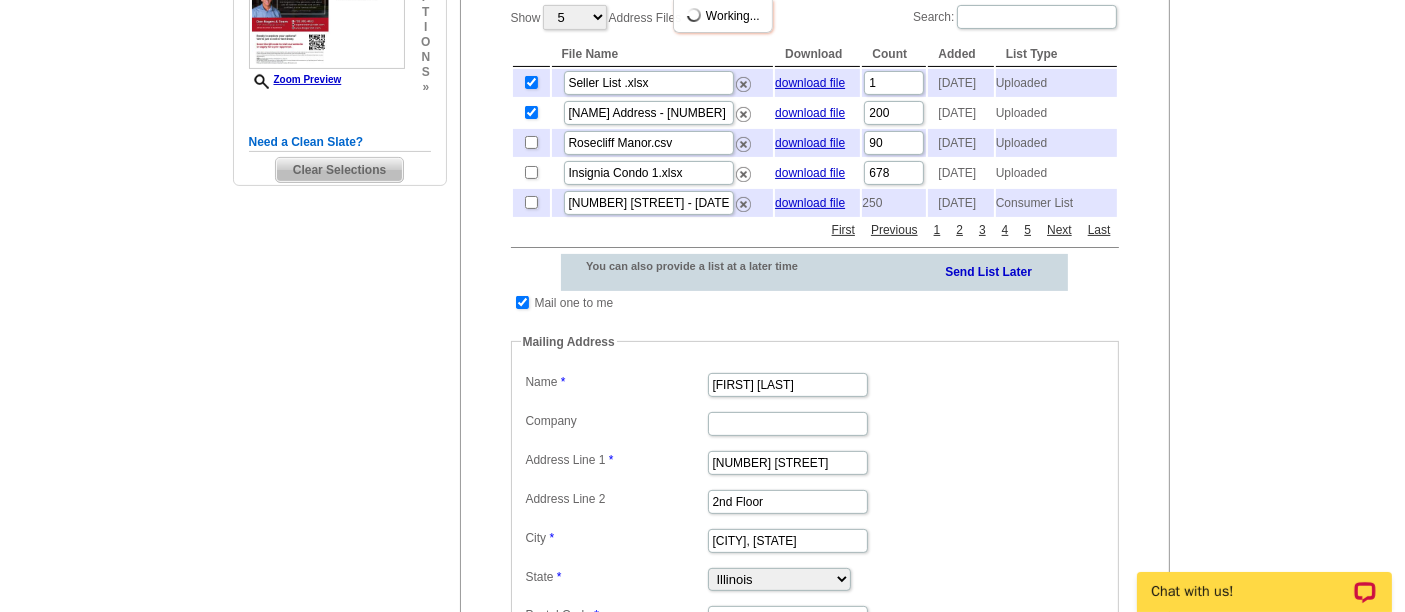 click on "Label
Mail-To-Me
Name
Maribel Salgado-Little
Company
Address Line 1
3636 W 111th St
Address Line 2
2nd Floor
Address Line 3
City
Chicago, IL
State
Alabama
Alaska
Arizona
Arkansas
California
Colorado
Connecticut
District of Columbia
Delaware
Florida
Georgia
Hawaii
Idaho
Illinois
Indiana
Iowa
Kansas
Kentucky
Louisiana
Maine
Maryland
Massachusetts
Michigan
Minnesota
Mississippi
Missouri
Montana
Nebraska
Nevada
New Hampshire
New Jersey
New Mexico
New York
North Carolina
North Dakota
Ohio
Oklahoma
Oregon
Pennsylvania
Rhode Island
South Carolina
South Dakota
Tennessee
Texas
Utah
Vermont
Virginia
Washington
West Virginia
Wisconsin
Wyoming
Postal Code" at bounding box center [815, 500] 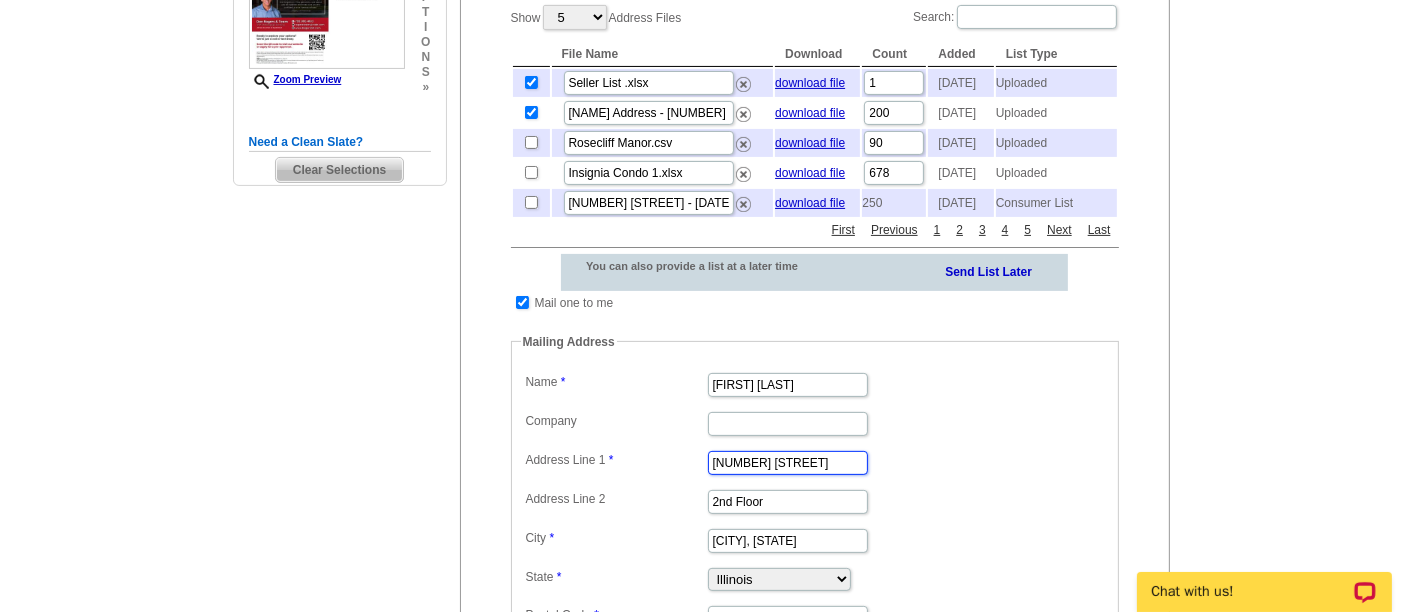 click on "3636 W 111th St" at bounding box center [788, 463] 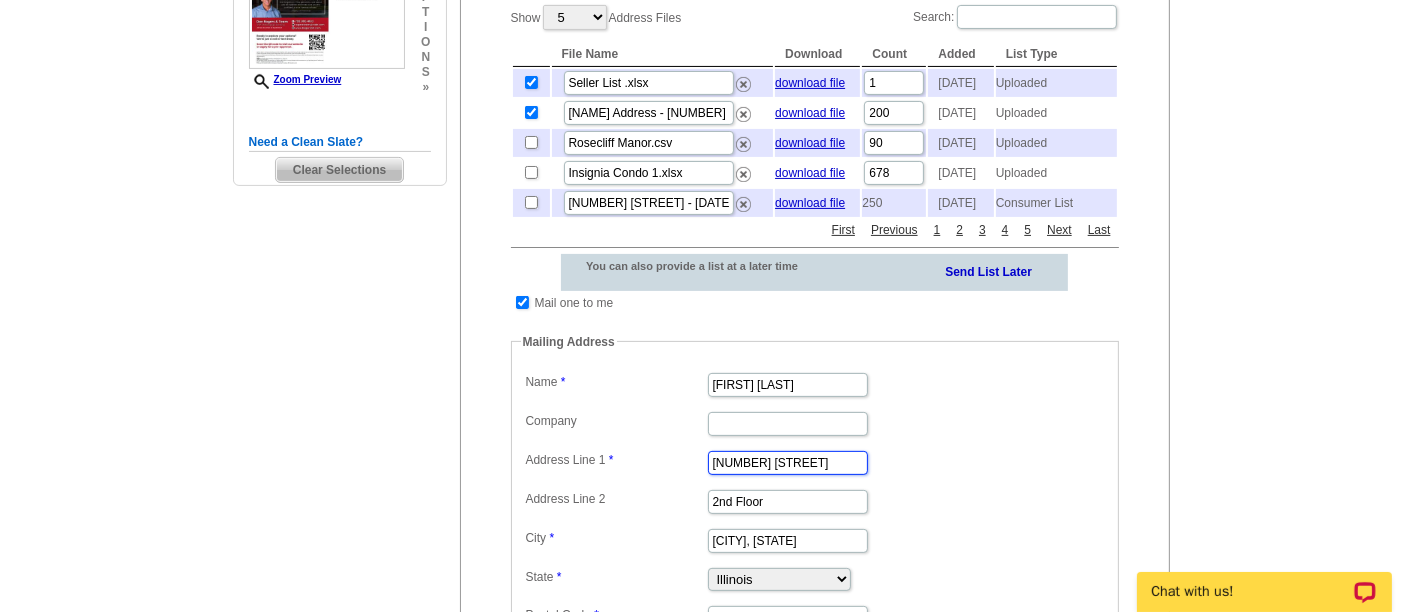 click on "3636 W 111th St" at bounding box center (788, 463) 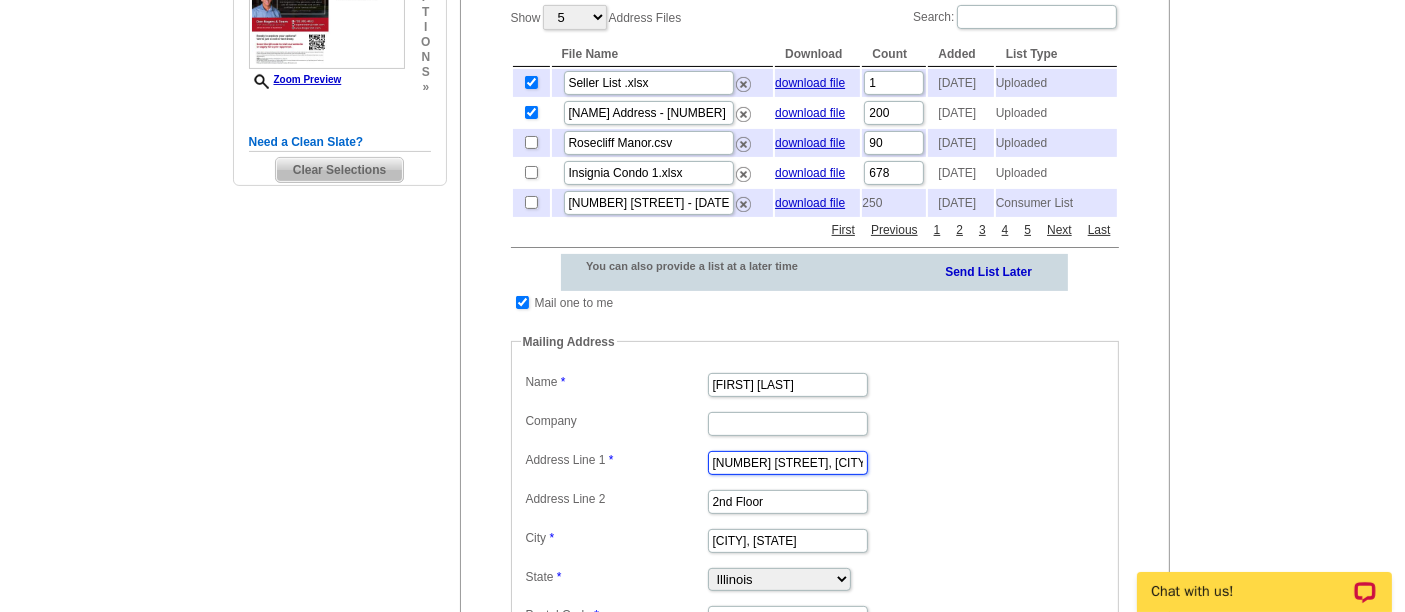 scroll, scrollTop: 0, scrollLeft: 55, axis: horizontal 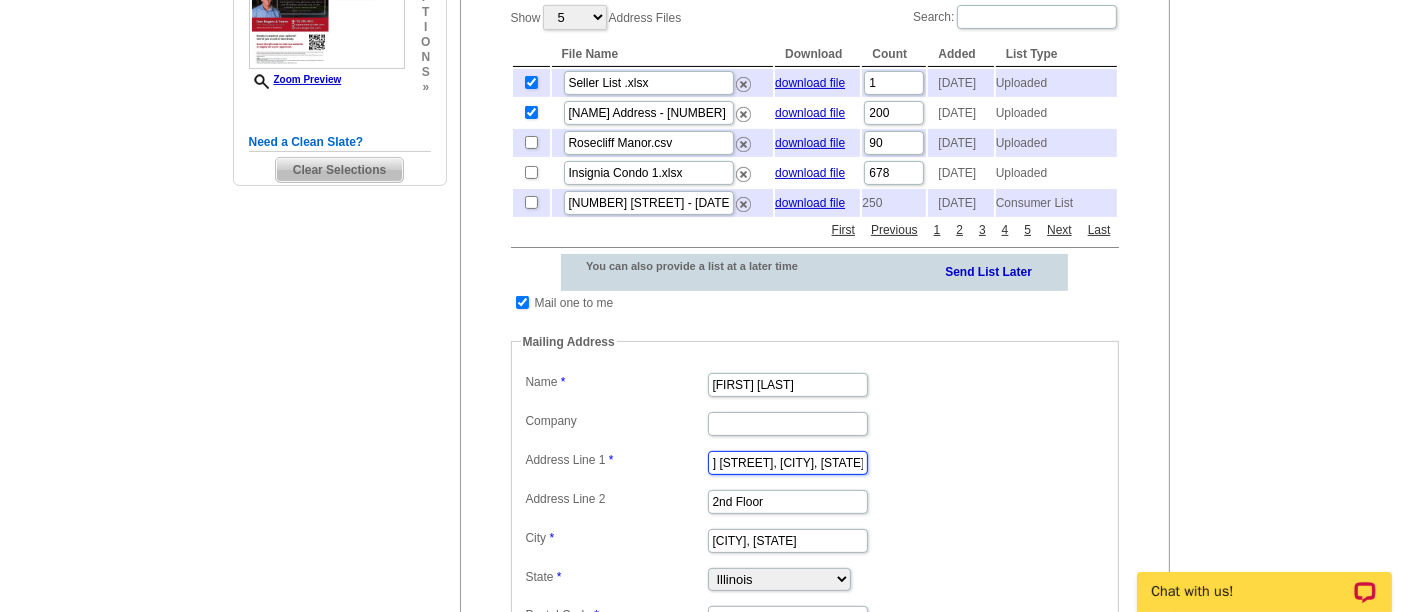 drag, startPoint x: 760, startPoint y: 490, endPoint x: 897, endPoint y: 491, distance: 137.00365 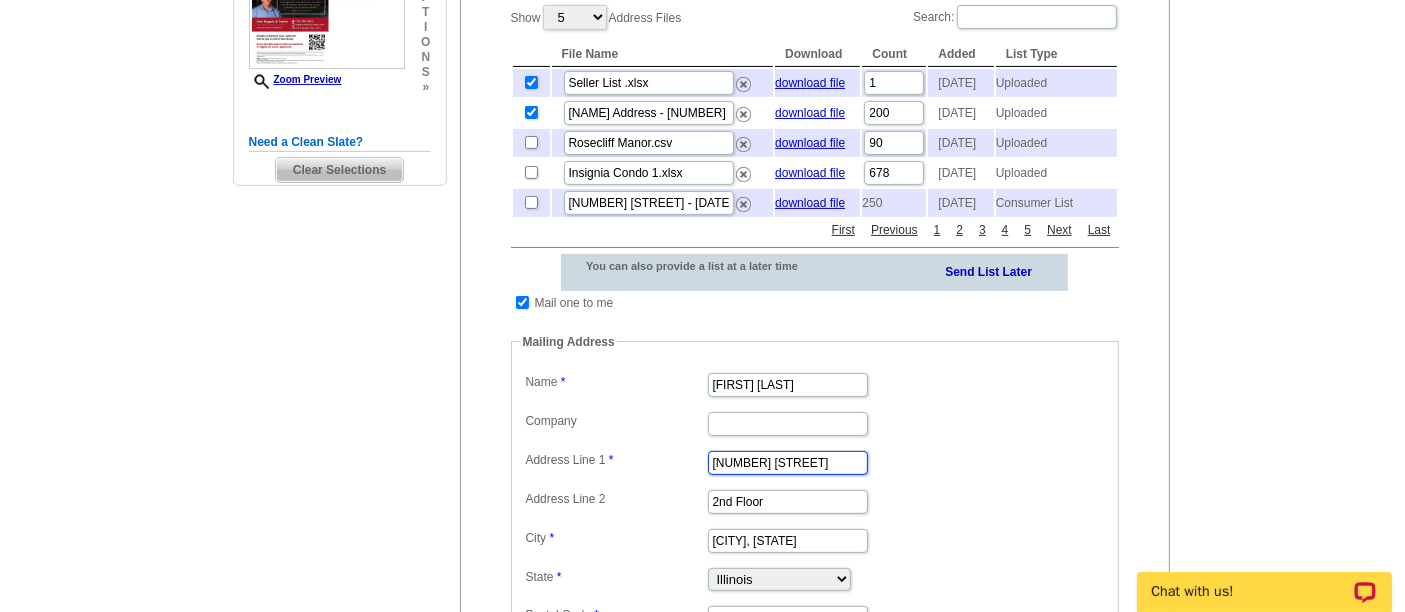 scroll, scrollTop: 0, scrollLeft: 0, axis: both 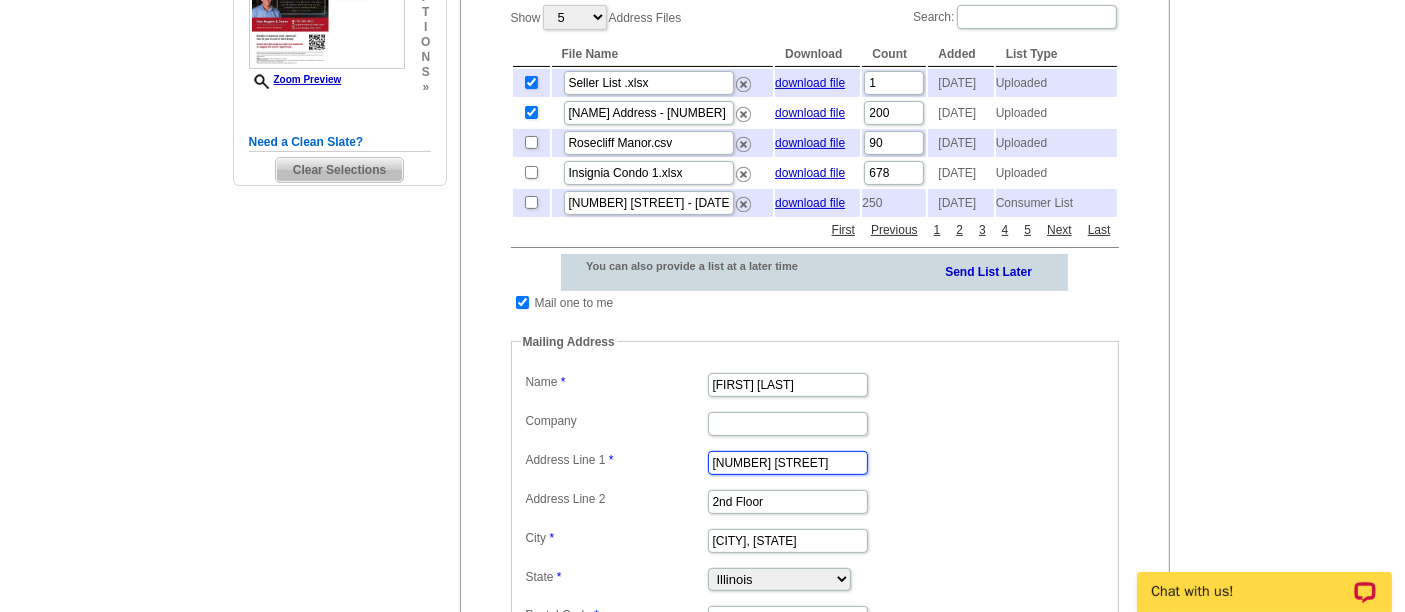 type on "12408 Tahoe Lane" 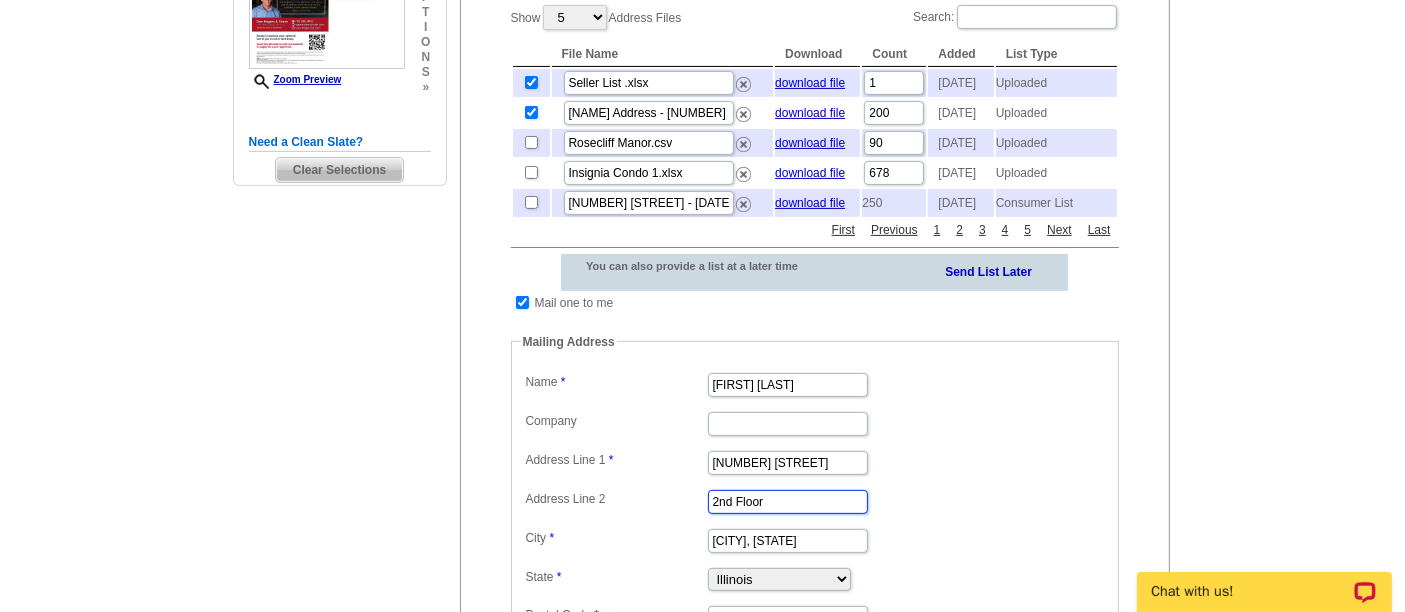 click on "2nd Floor" at bounding box center [788, 502] 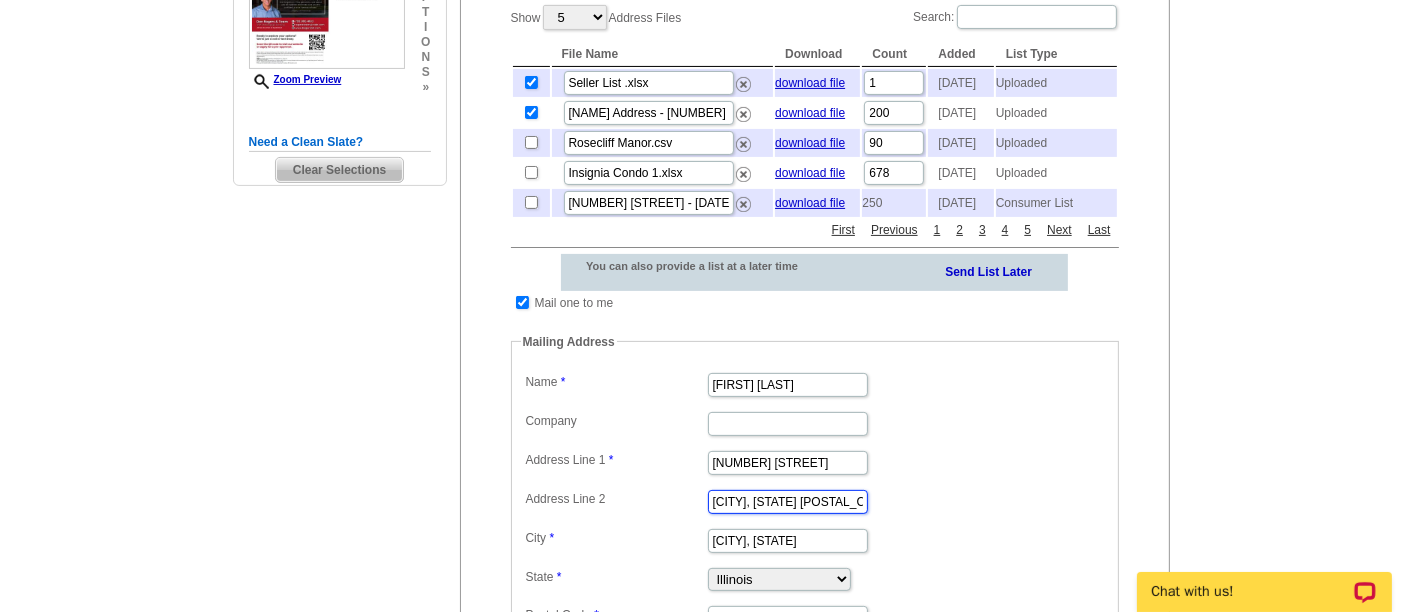 click on "Mokena, IL 60448" at bounding box center [788, 502] 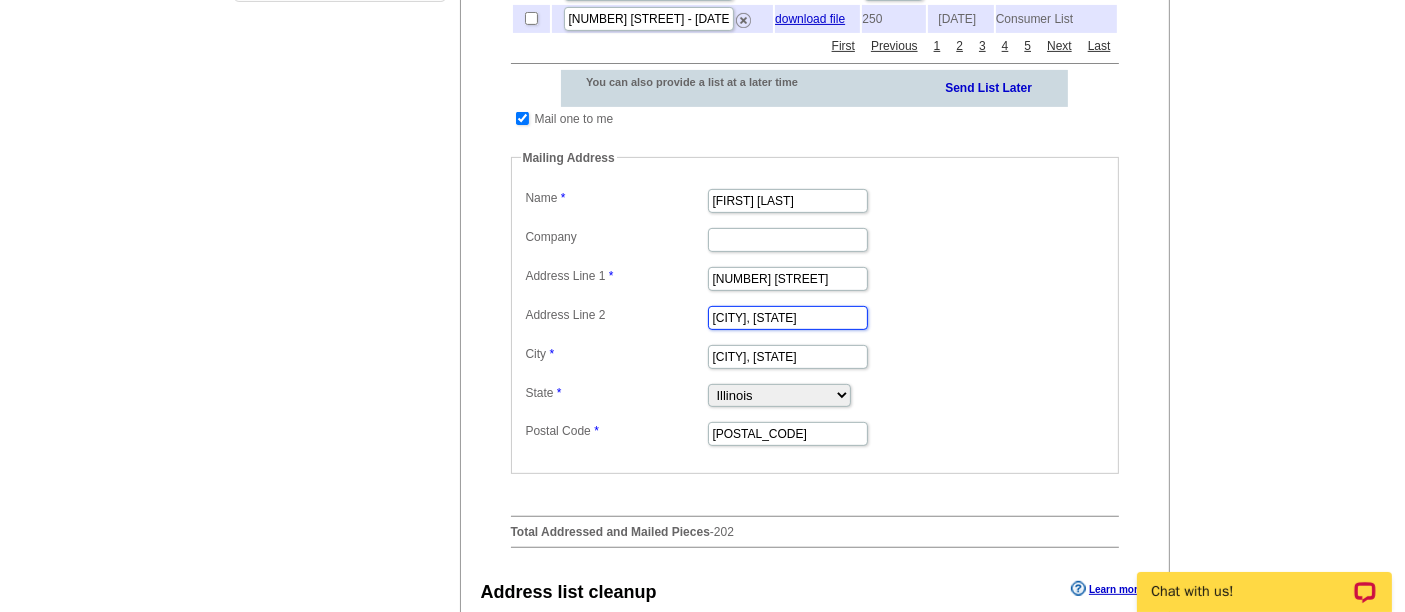scroll, scrollTop: 688, scrollLeft: 0, axis: vertical 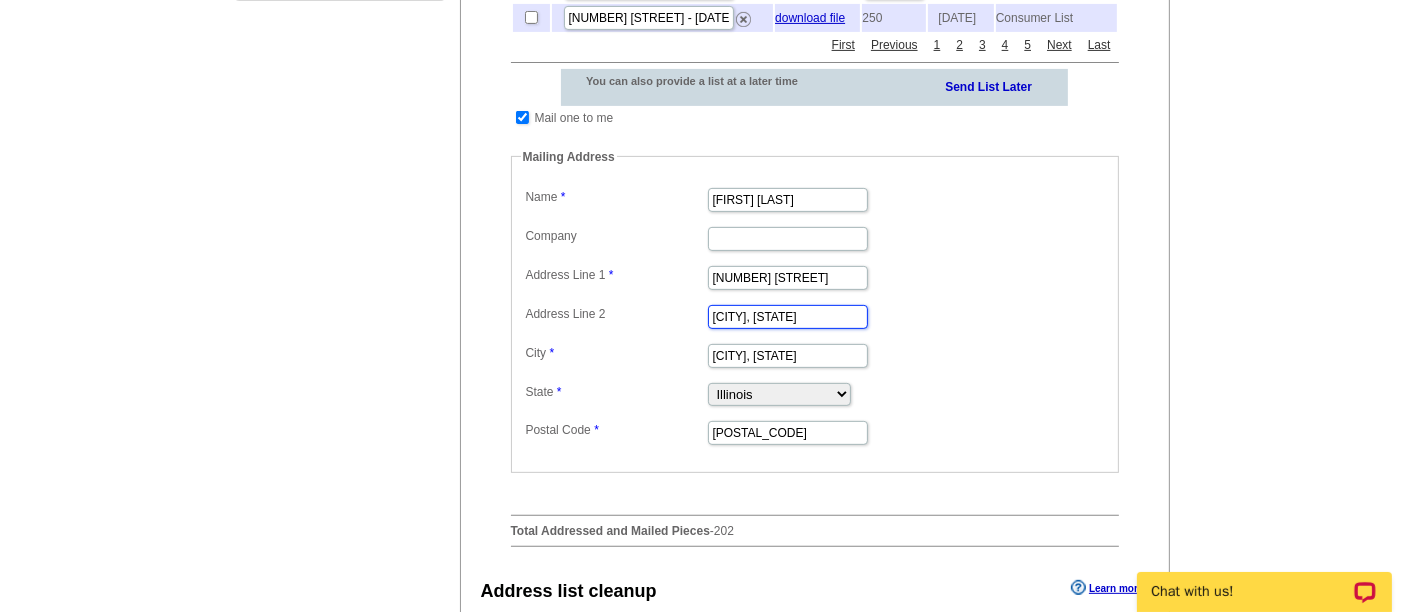 type on "Mokena, IL" 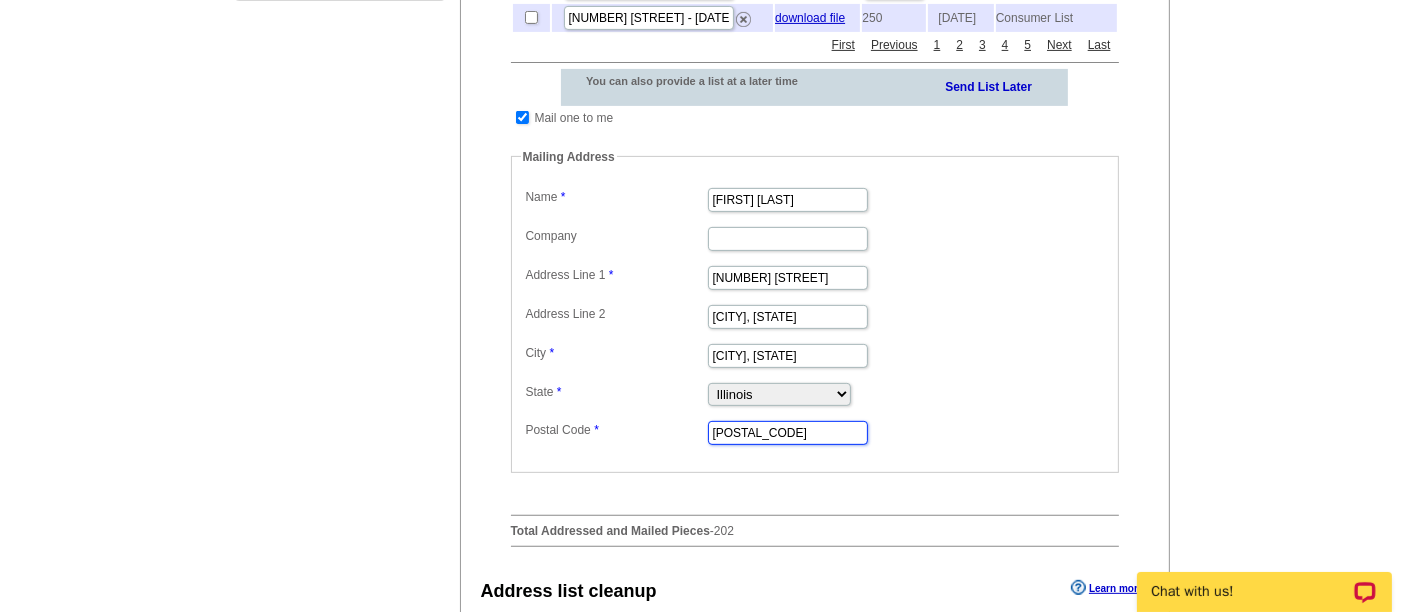 click on "60655" at bounding box center [788, 433] 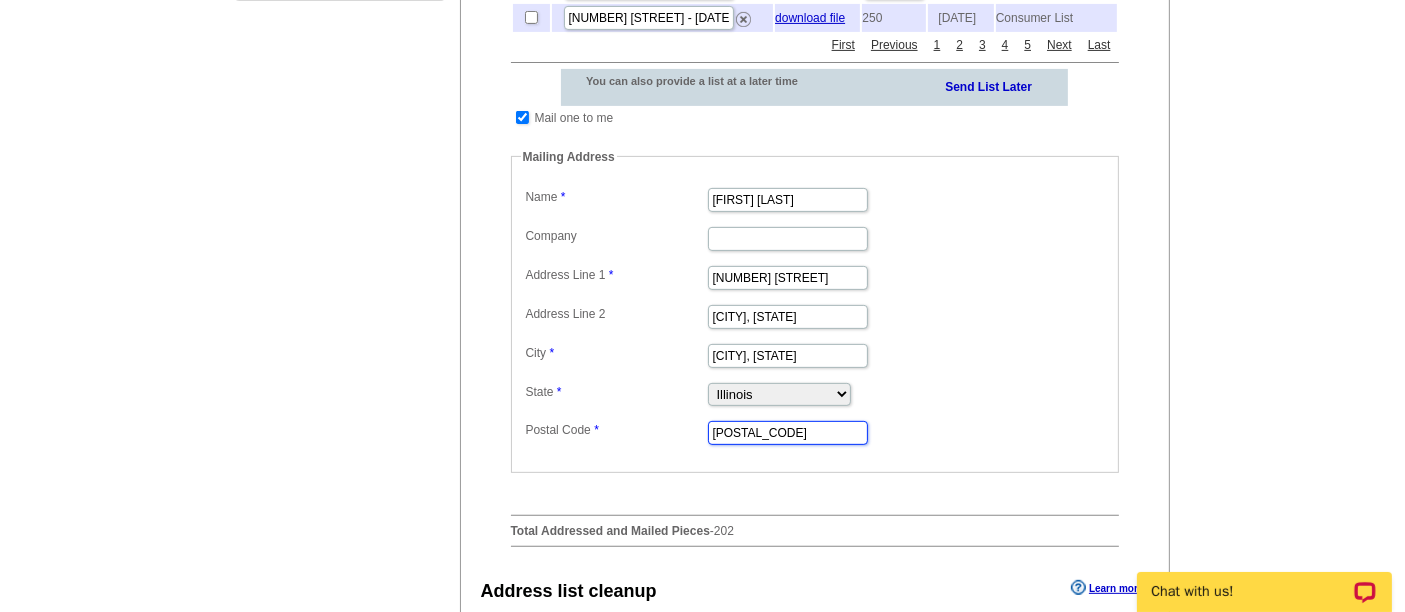 click on "60655" at bounding box center [788, 433] 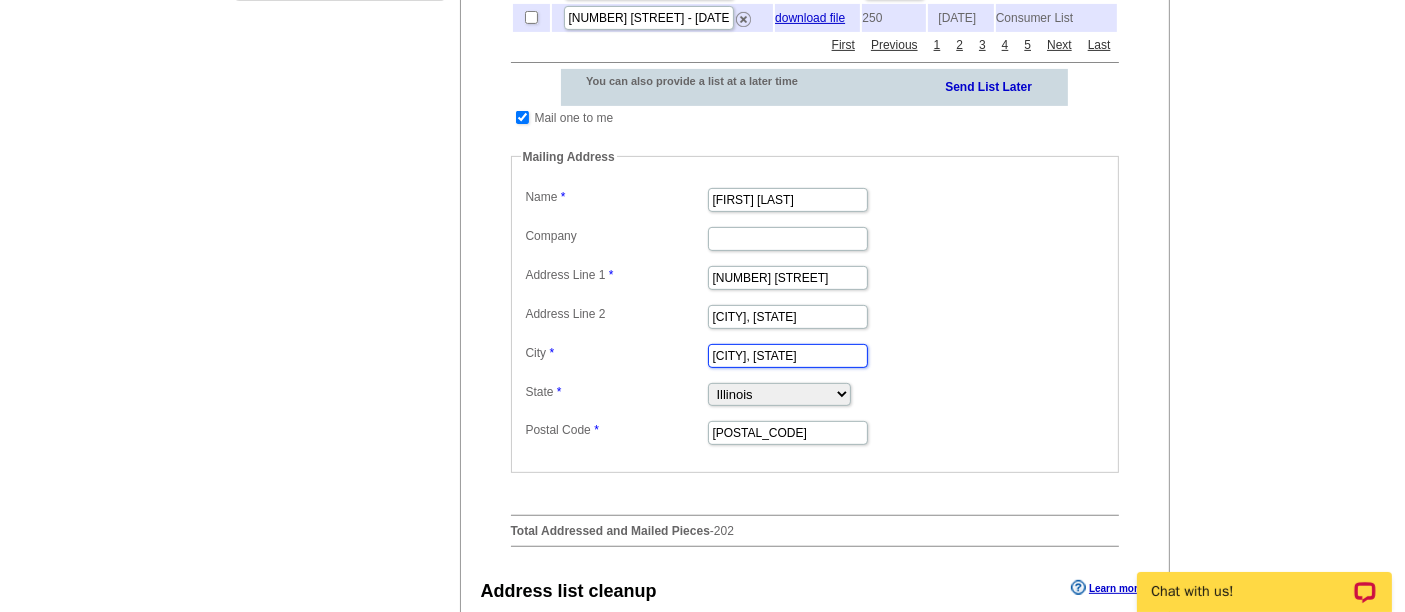 click on "Chicago, IL" at bounding box center (788, 356) 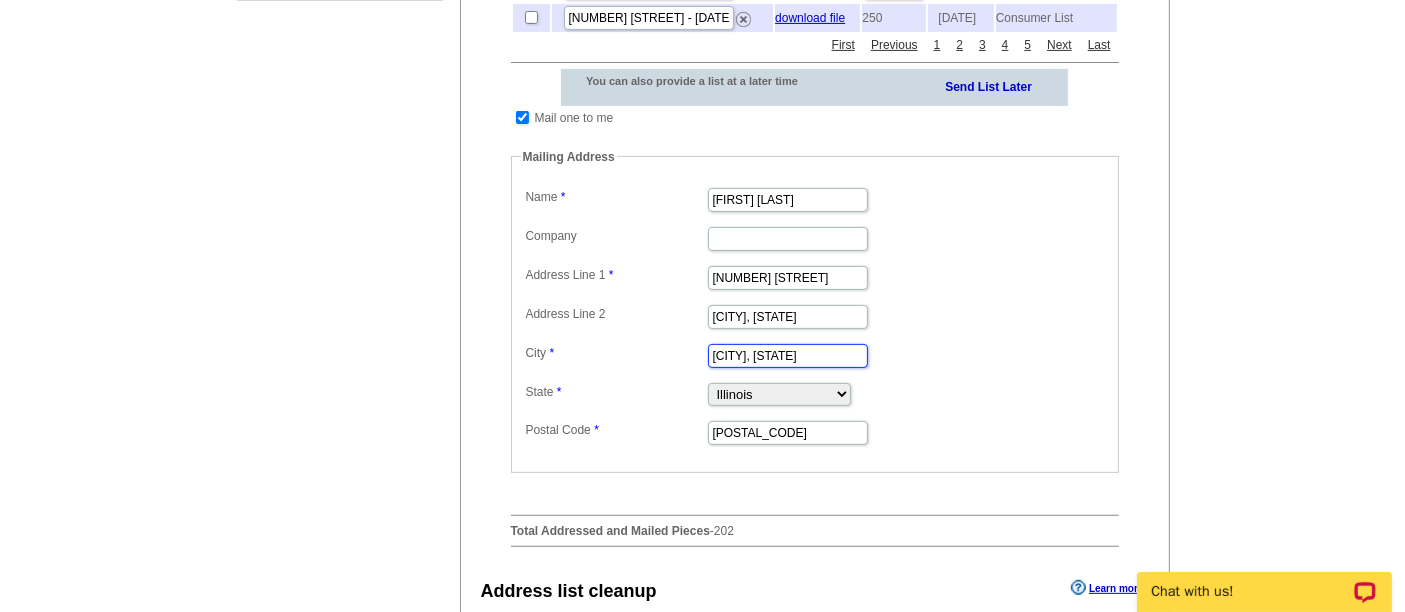 click on "Chicago, IL" at bounding box center [788, 356] 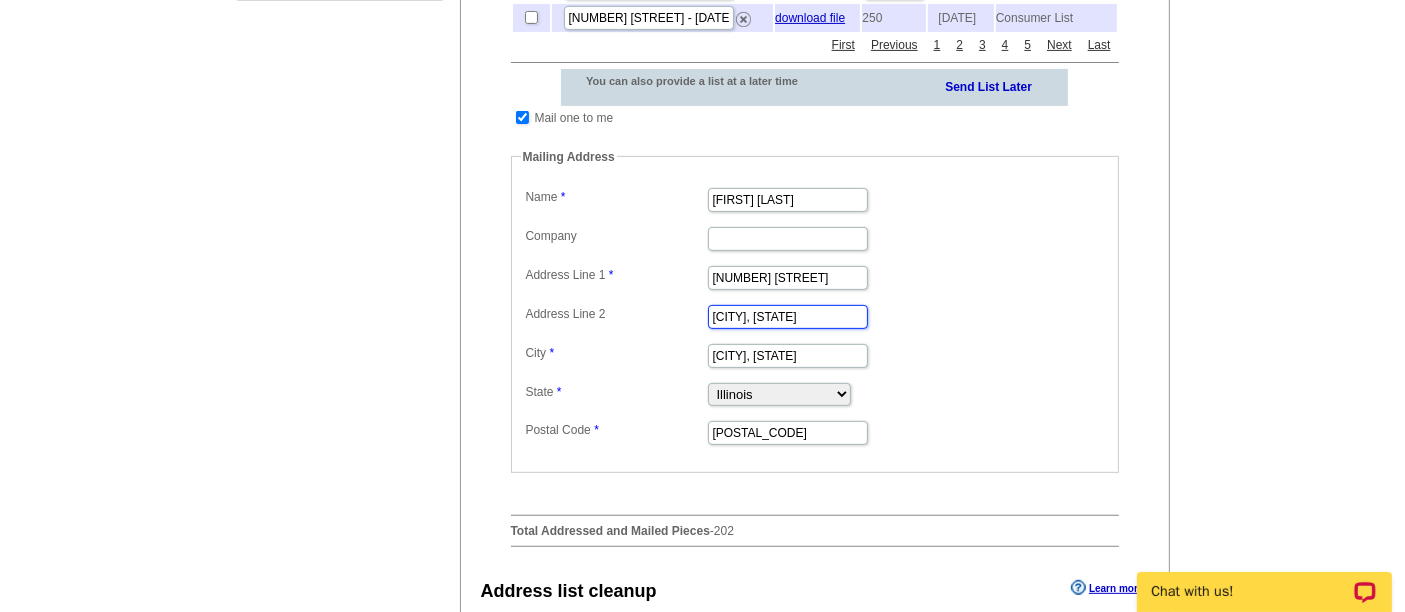 click on "Mokena, IL" at bounding box center (788, 317) 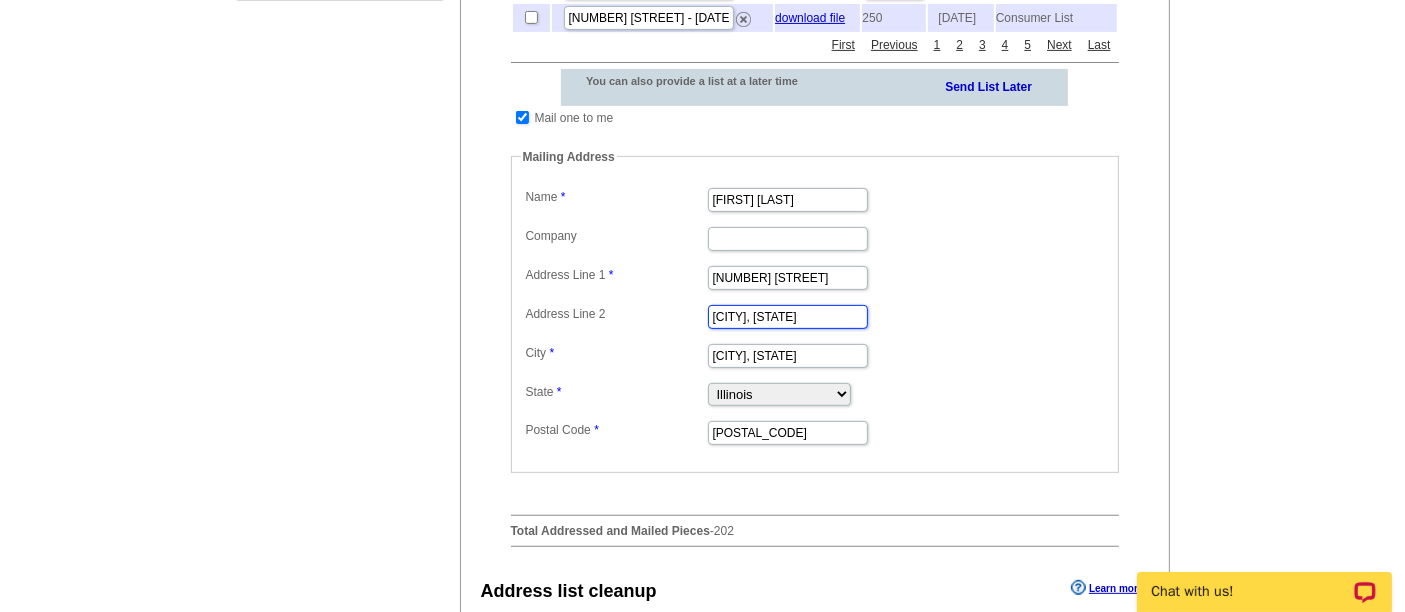 click on "Mokena, IL" at bounding box center (788, 317) 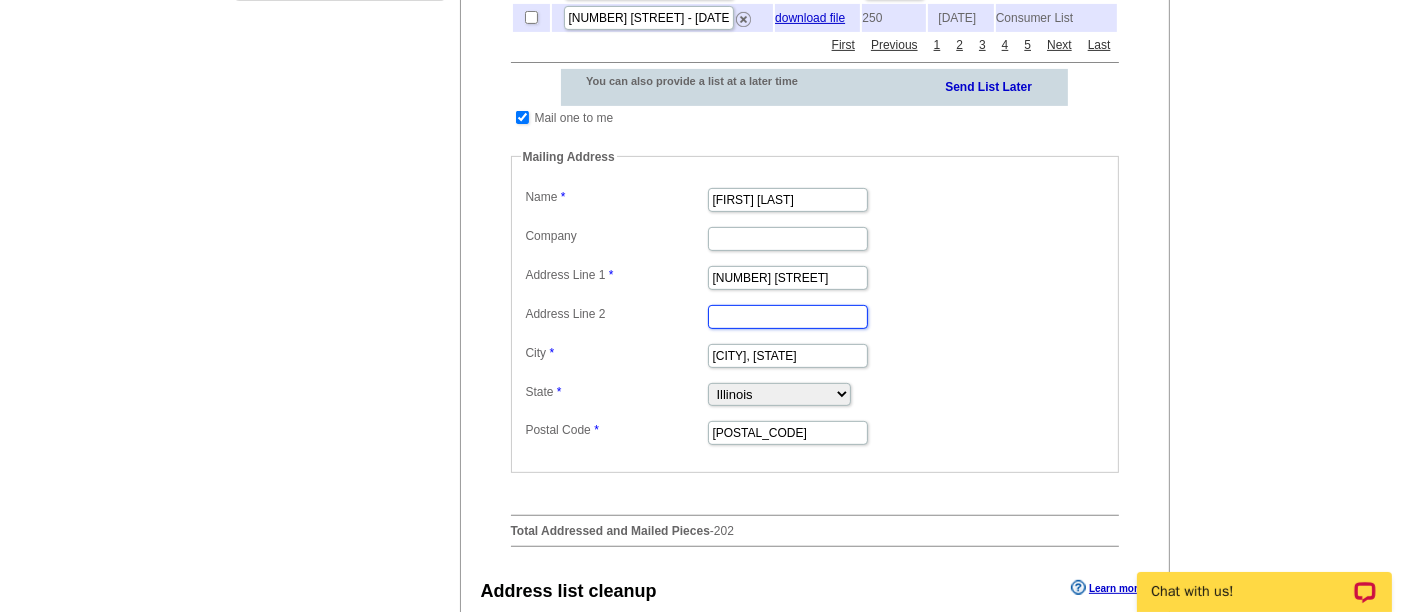 type 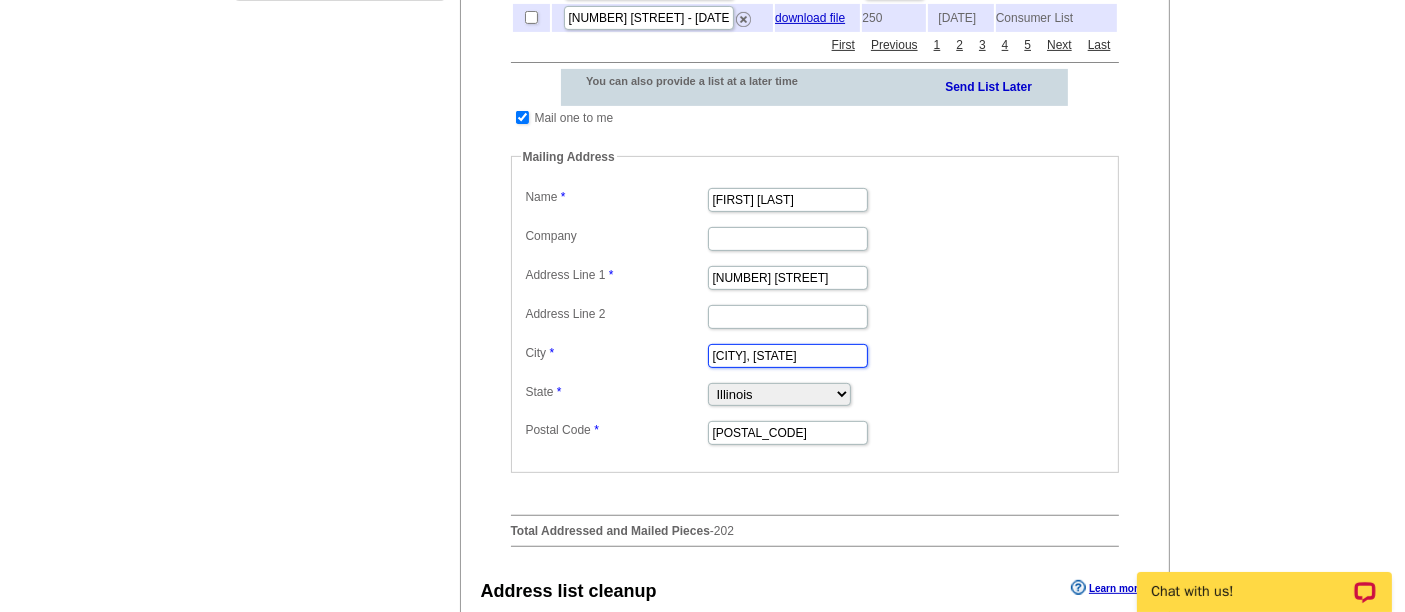 click on "Chicago, IL" at bounding box center [788, 356] 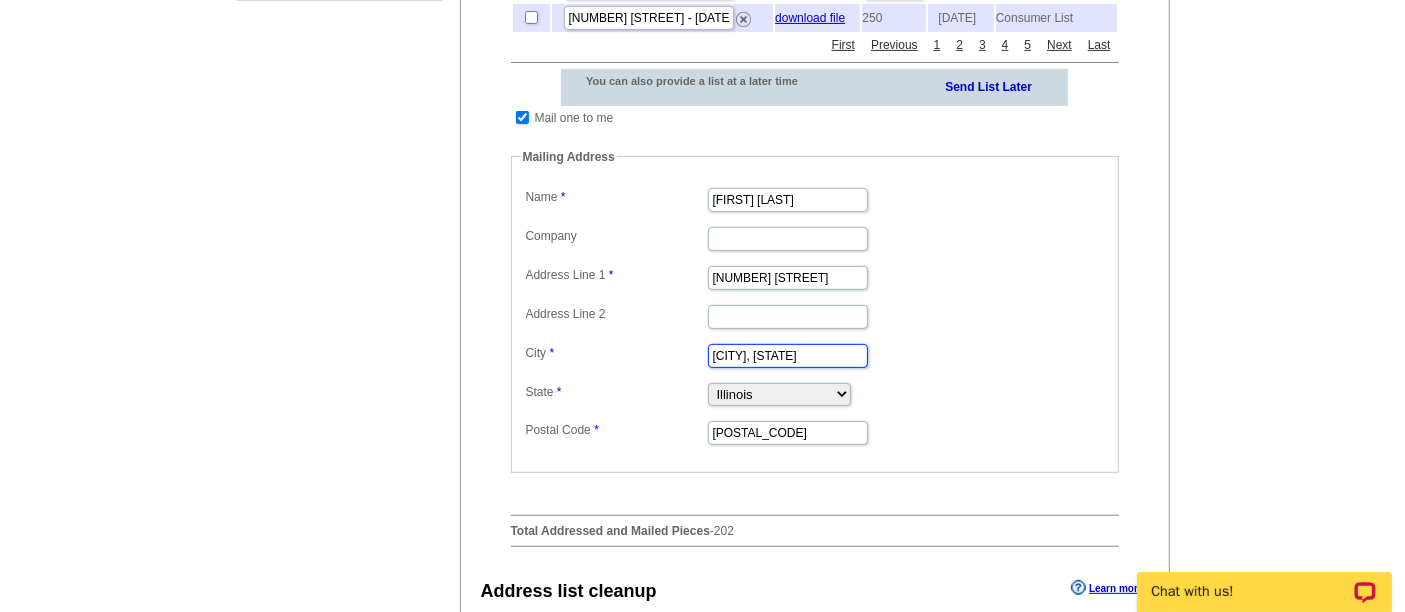 click on "Chicago, IL" at bounding box center (788, 356) 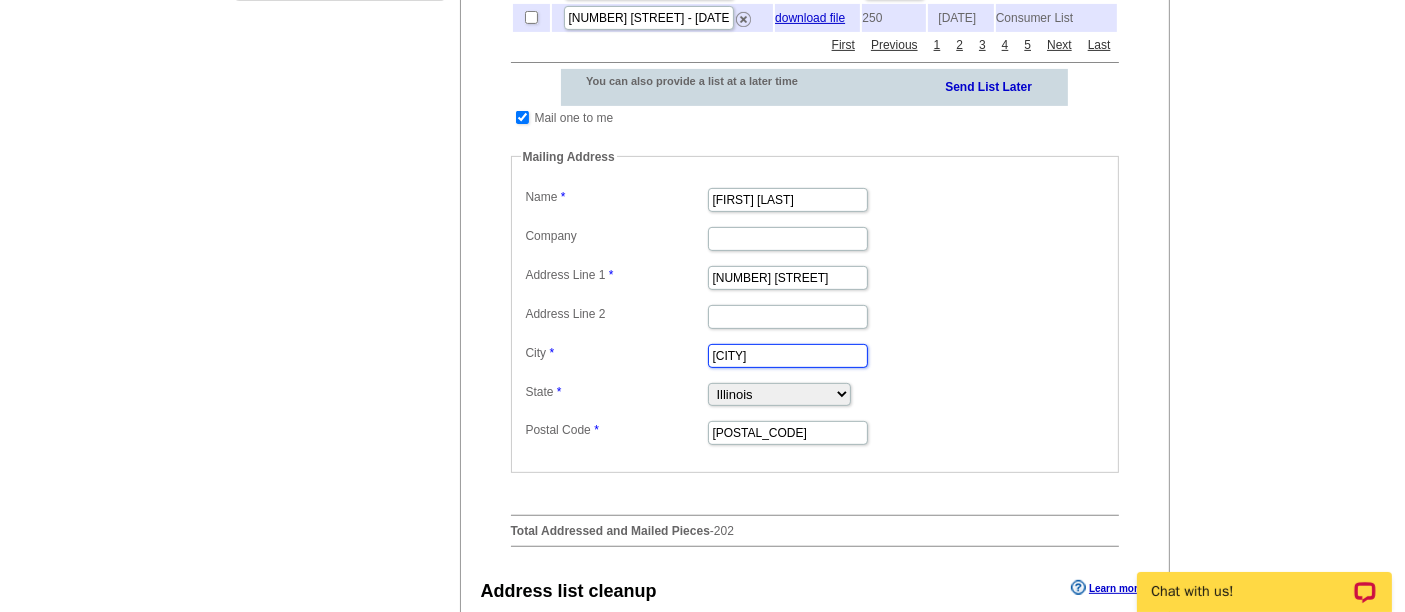 type on "Mokena" 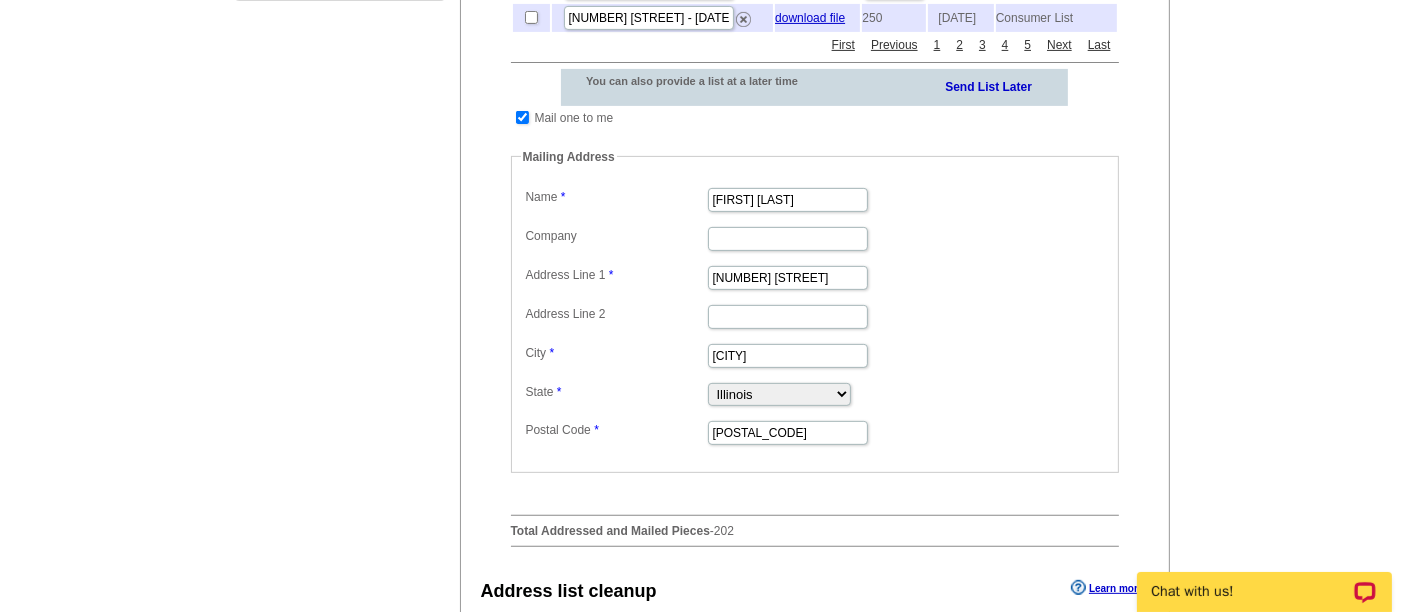 click on "Alabama
Alaska
Arizona
Arkansas
California
Colorado
Connecticut
District of Columbia
Delaware
Florida
Georgia
Hawaii
Idaho
Illinois
Indiana
Iowa
Kansas
Kentucky
Louisiana
Maine
Maryland
Massachusetts
Michigan
Minnesota
Mississippi
Missouri
Montana
Nebraska
Nevada
New Hampshire
New Jersey
New Mexico
New York
North Carolina
North Dakota
Ohio
Oklahoma
Oregon
Pennsylvania
Rhode Island
South Carolina
South Dakota
Tennessee
Texas
Utah
Vermont
Virginia
Washington
West Virginia
Wisconsin
Wyoming" at bounding box center (815, 393) 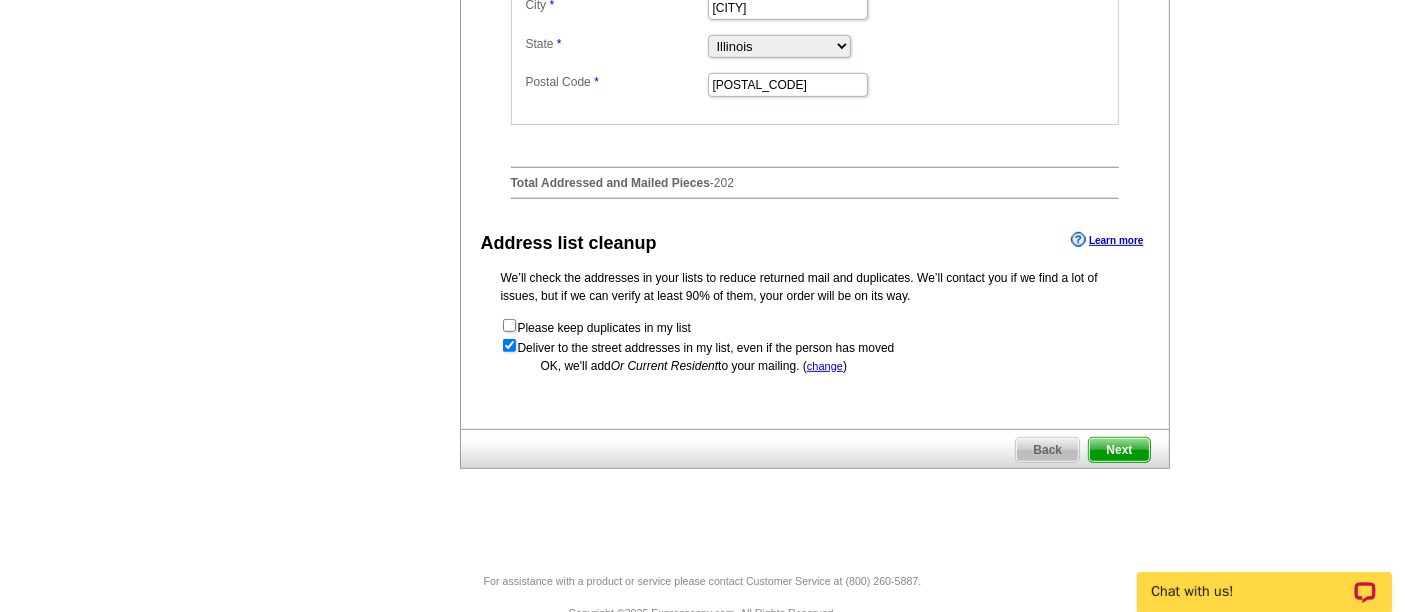 scroll, scrollTop: 1037, scrollLeft: 0, axis: vertical 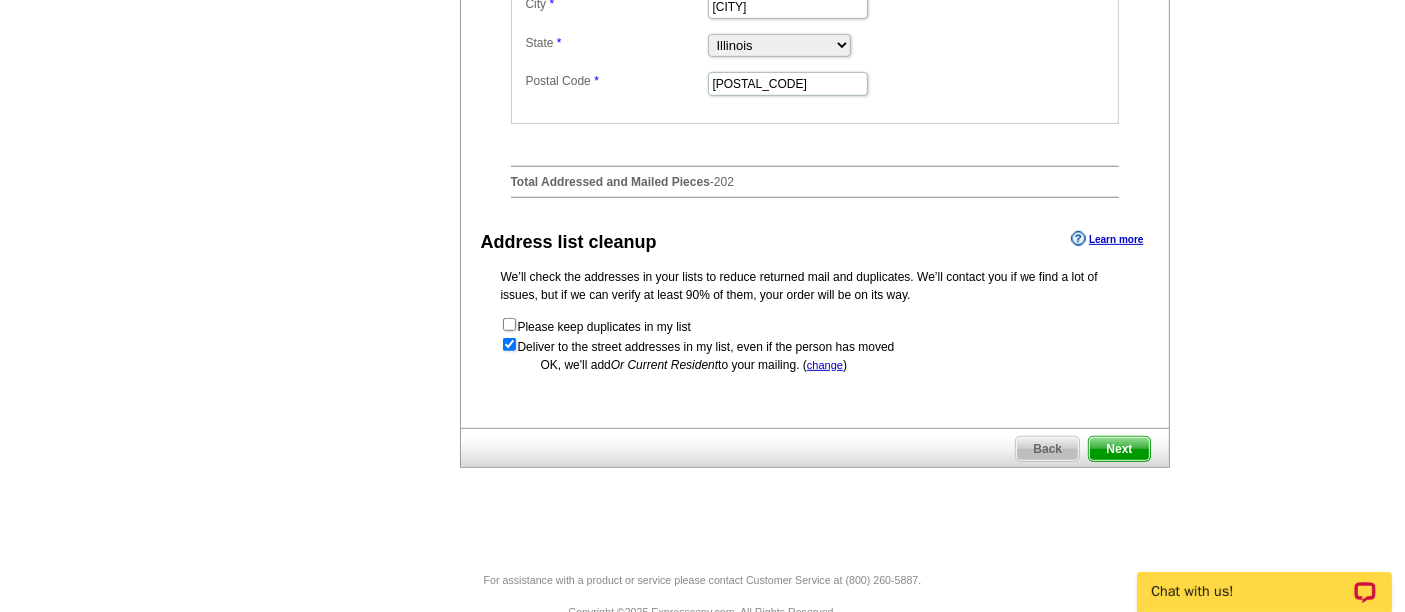 click on "Next" at bounding box center (1119, 449) 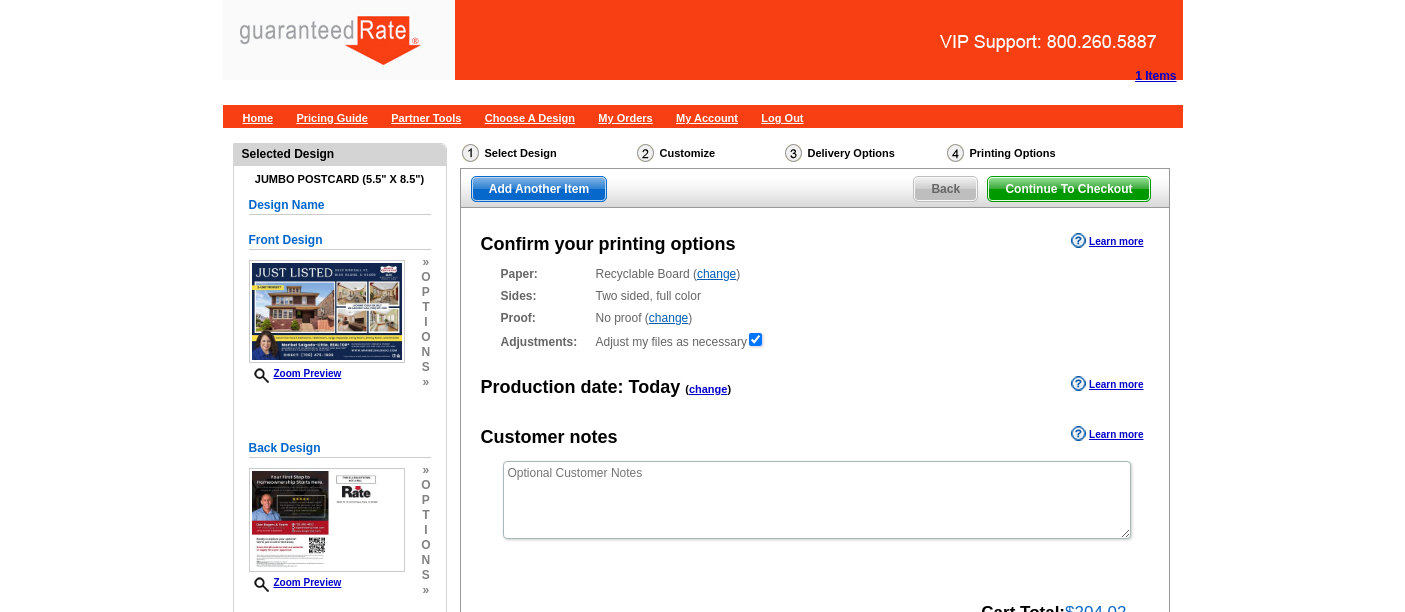 scroll, scrollTop: 0, scrollLeft: 0, axis: both 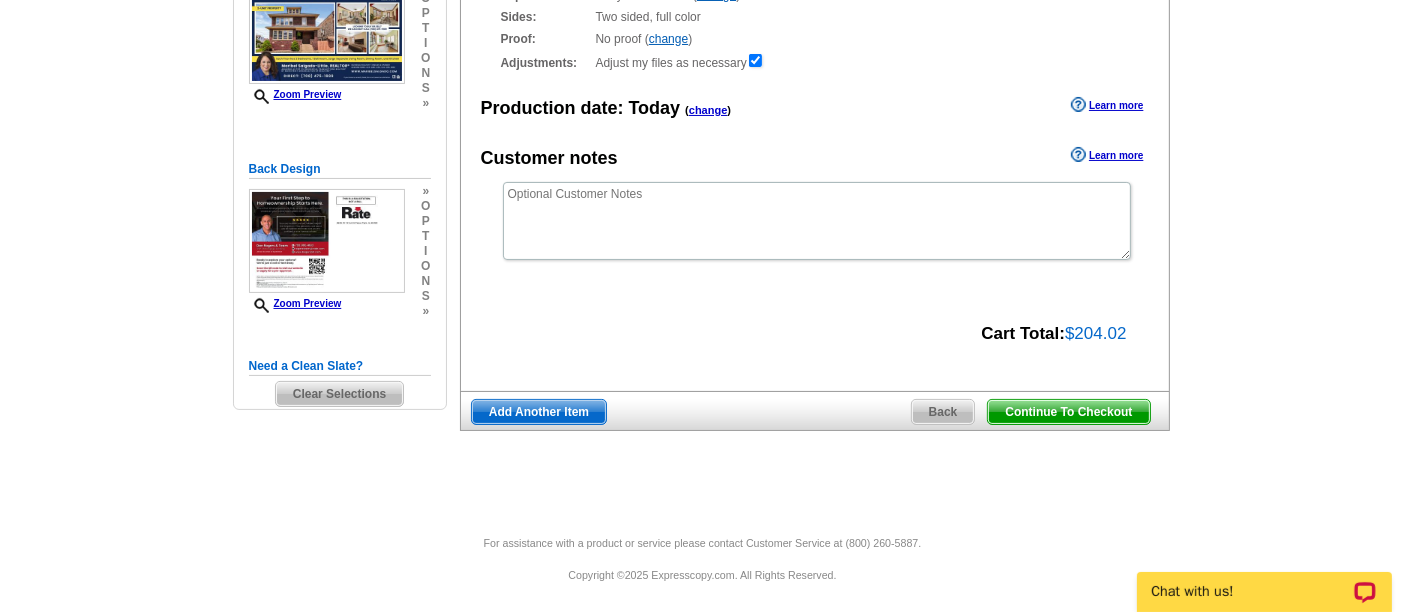 click on "Continue To Checkout" at bounding box center [1068, 412] 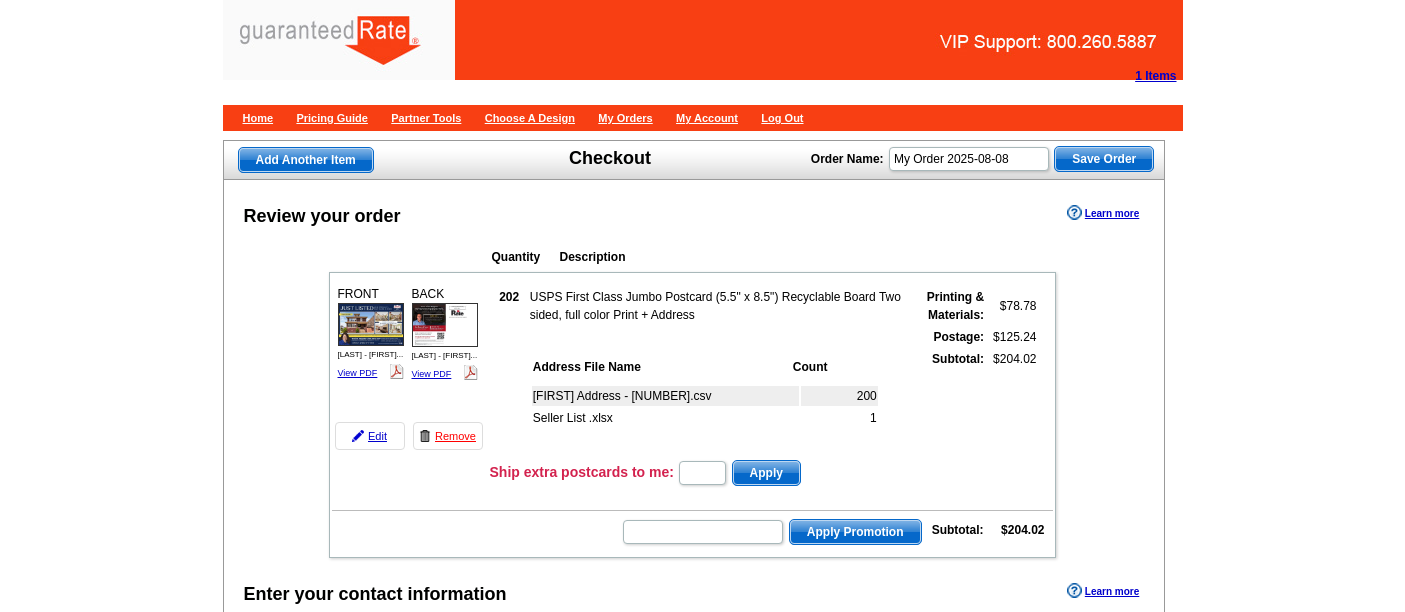 scroll, scrollTop: 0, scrollLeft: 0, axis: both 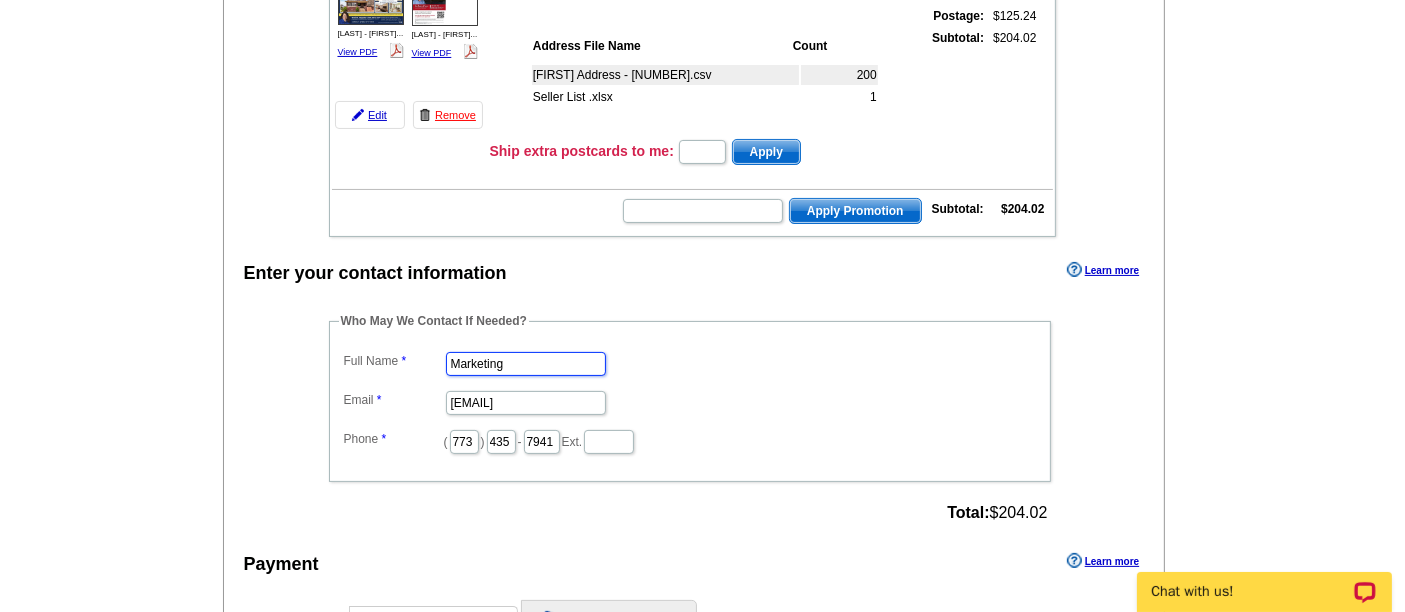 click on "Marketing" at bounding box center (526, 364) 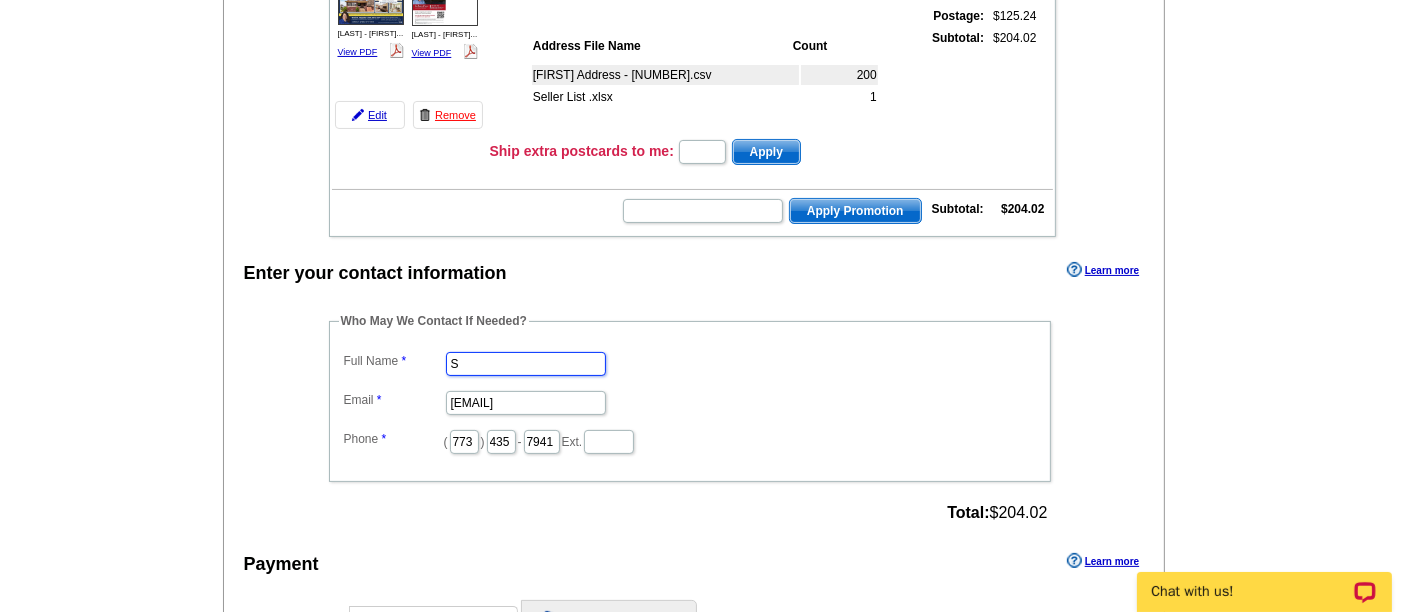 type on "[FIRST] [LAST]" 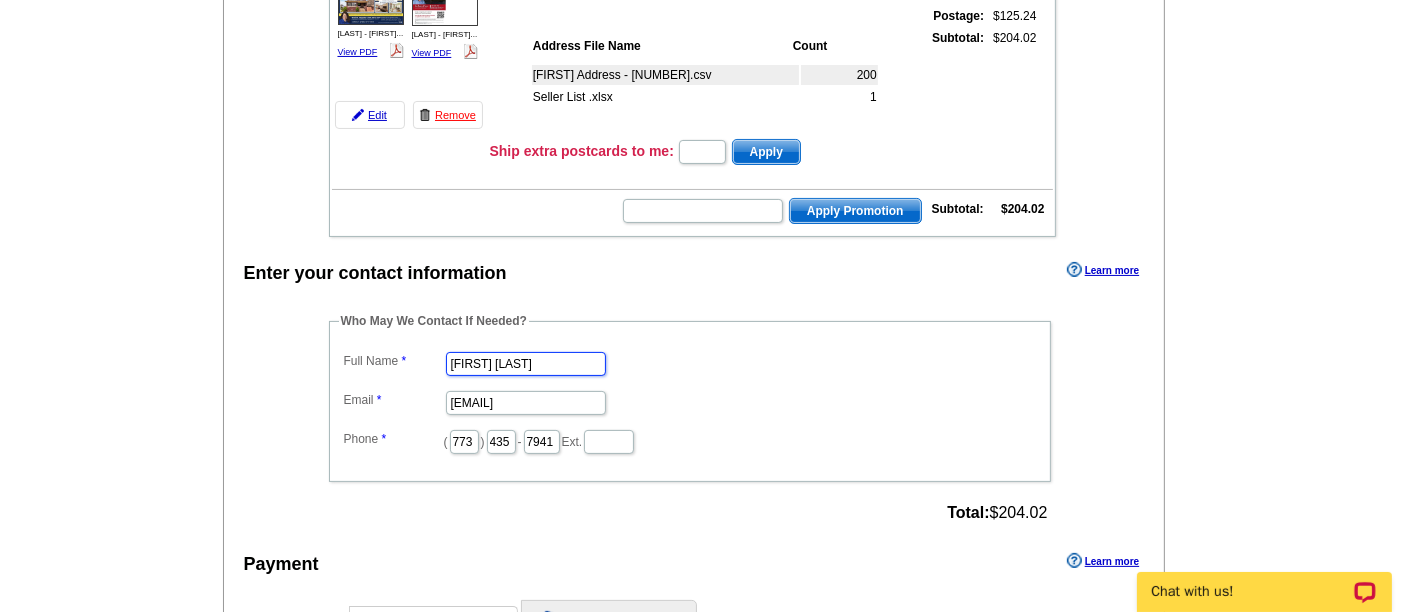 scroll, scrollTop: 0, scrollLeft: 0, axis: both 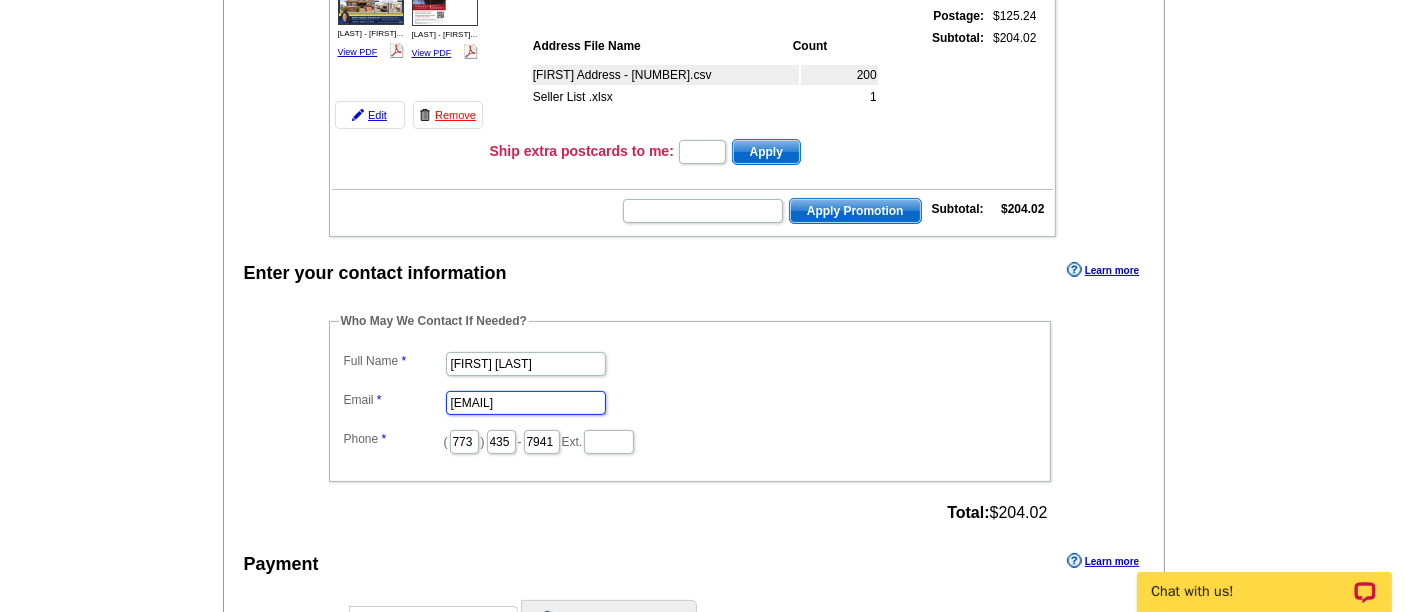 click on "[EMAIL]" at bounding box center [526, 403] 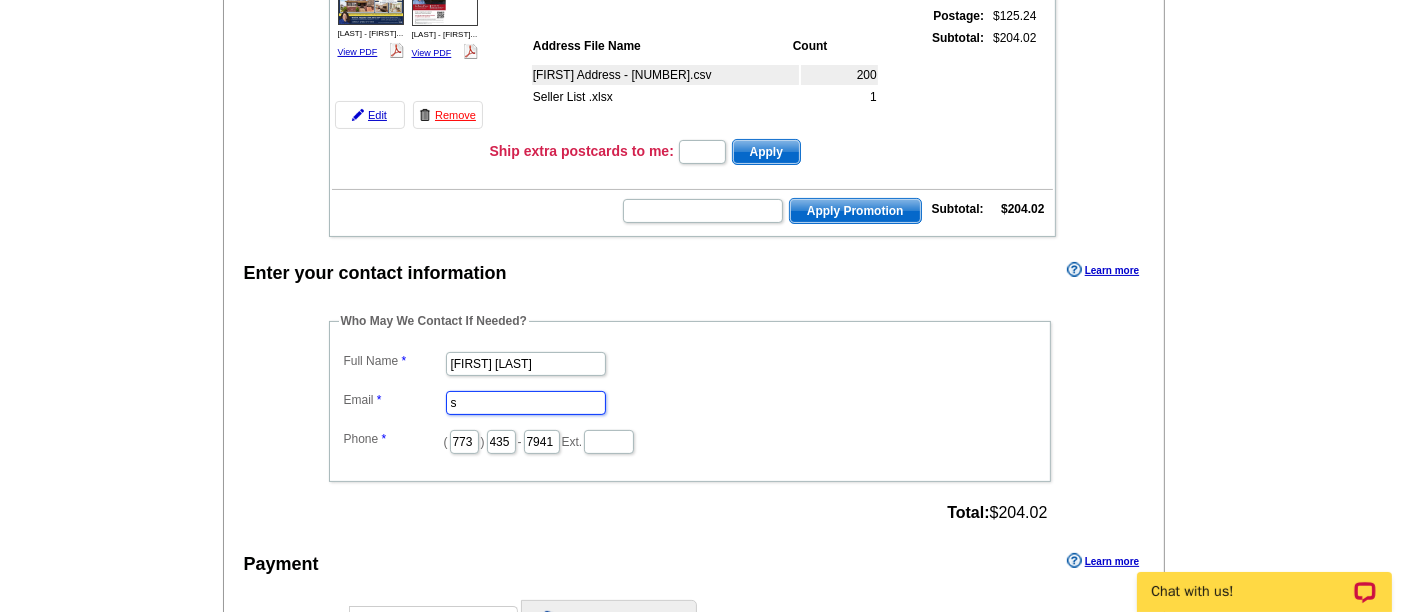 type on "[EMAIL]" 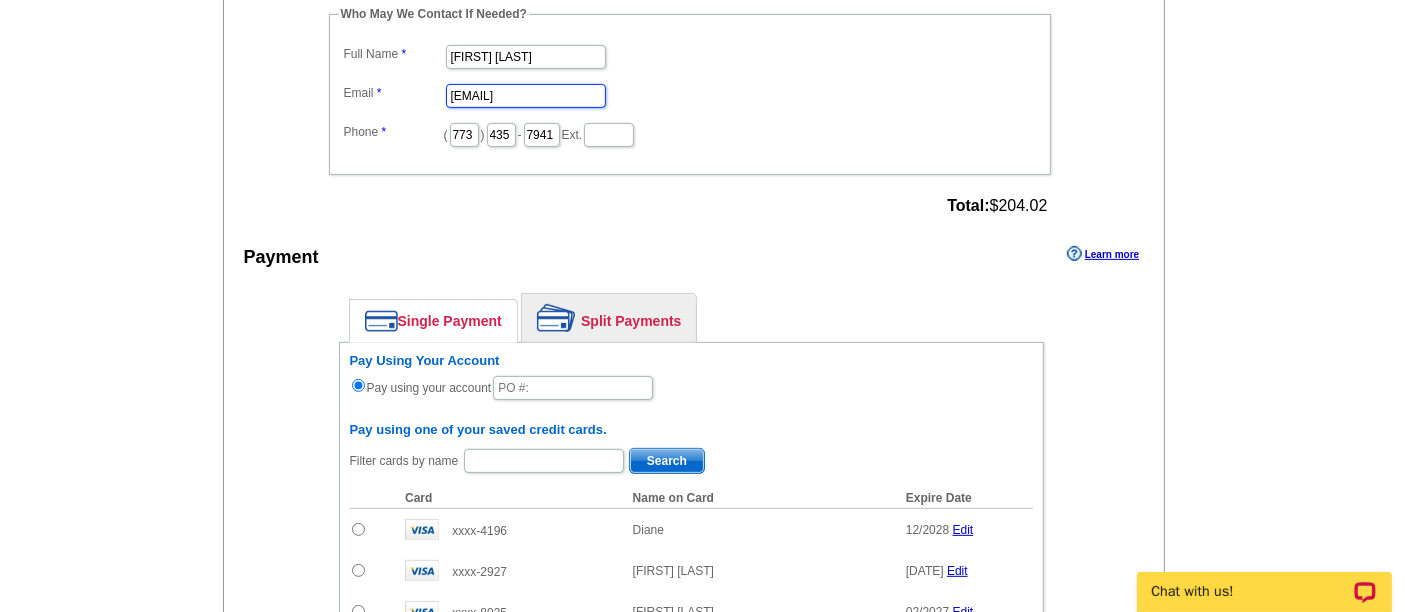 scroll, scrollTop: 630, scrollLeft: 0, axis: vertical 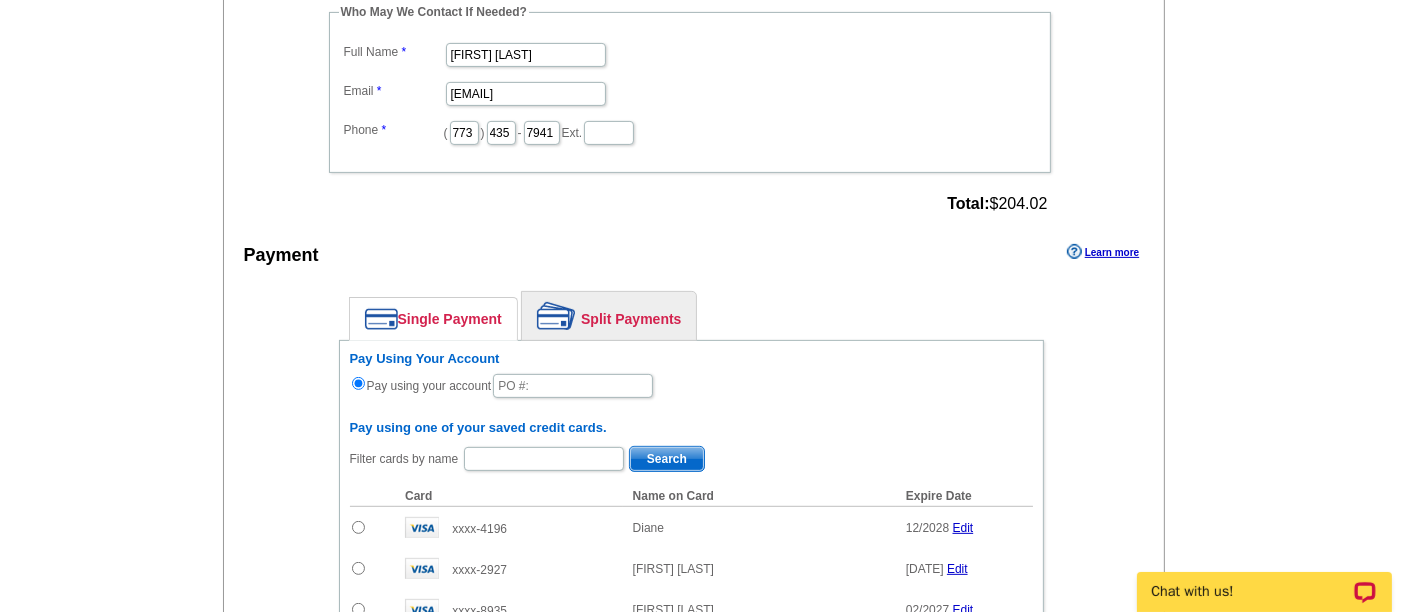 click on "Split Payments" at bounding box center [609, 316] 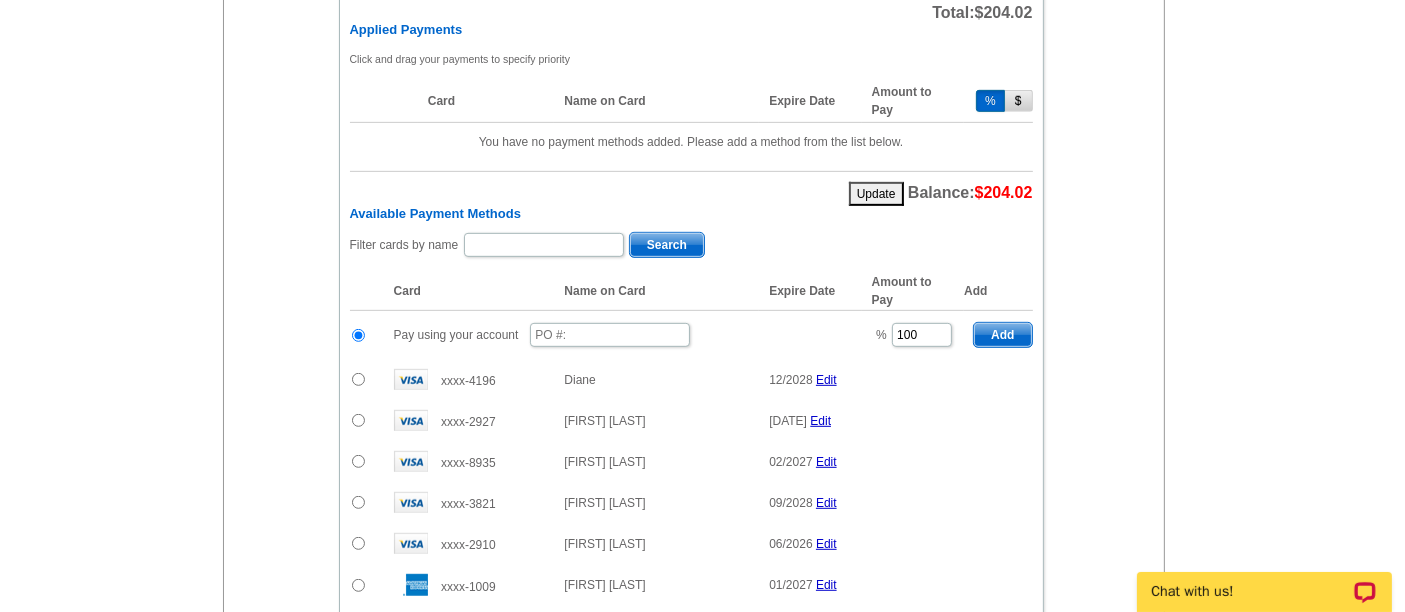 scroll, scrollTop: 980, scrollLeft: 0, axis: vertical 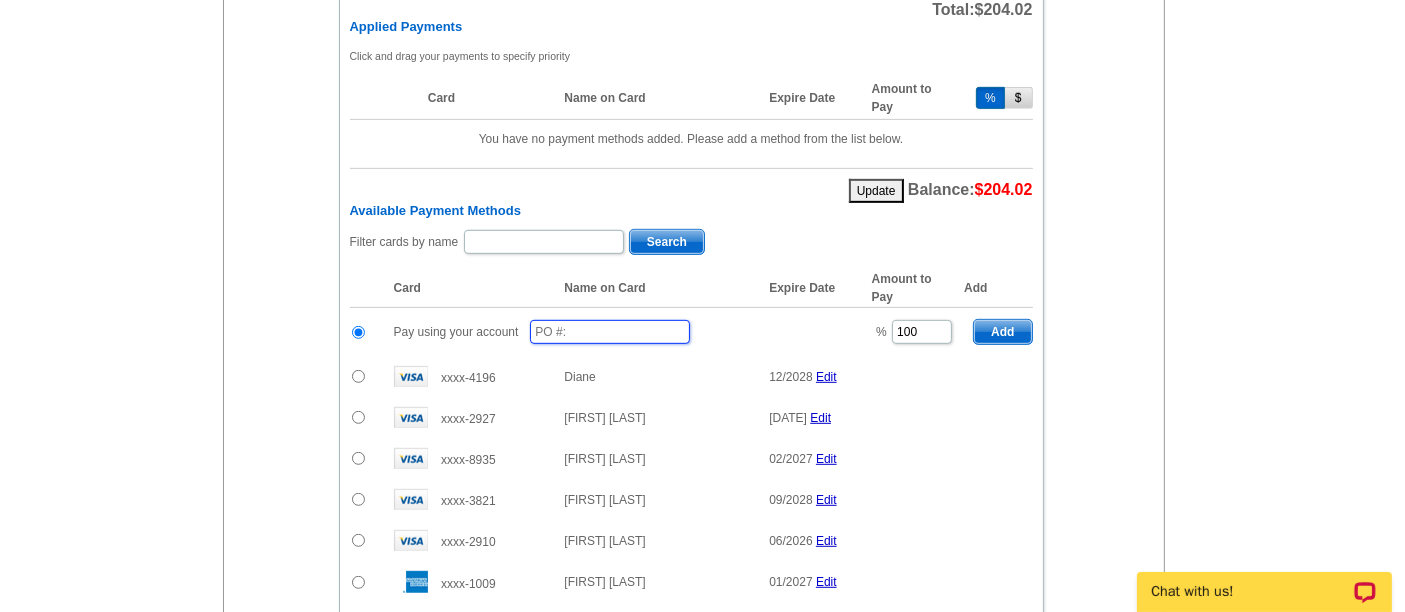 click at bounding box center (610, 332) 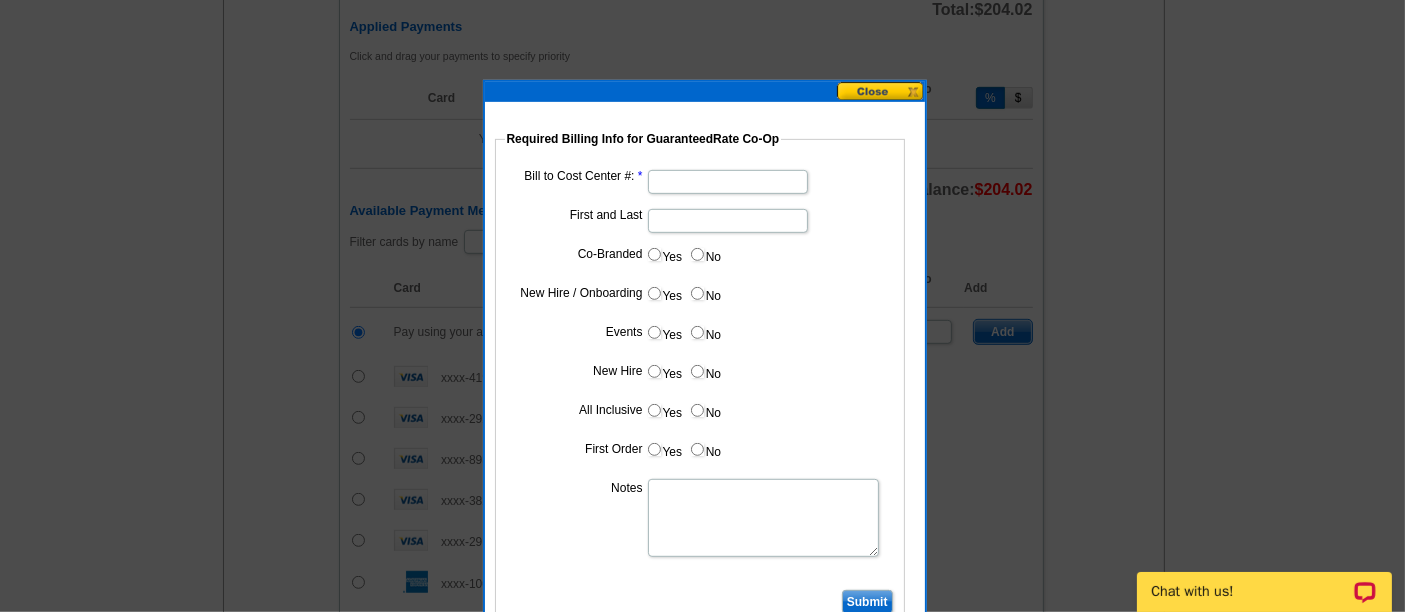 type on "[DATE]" 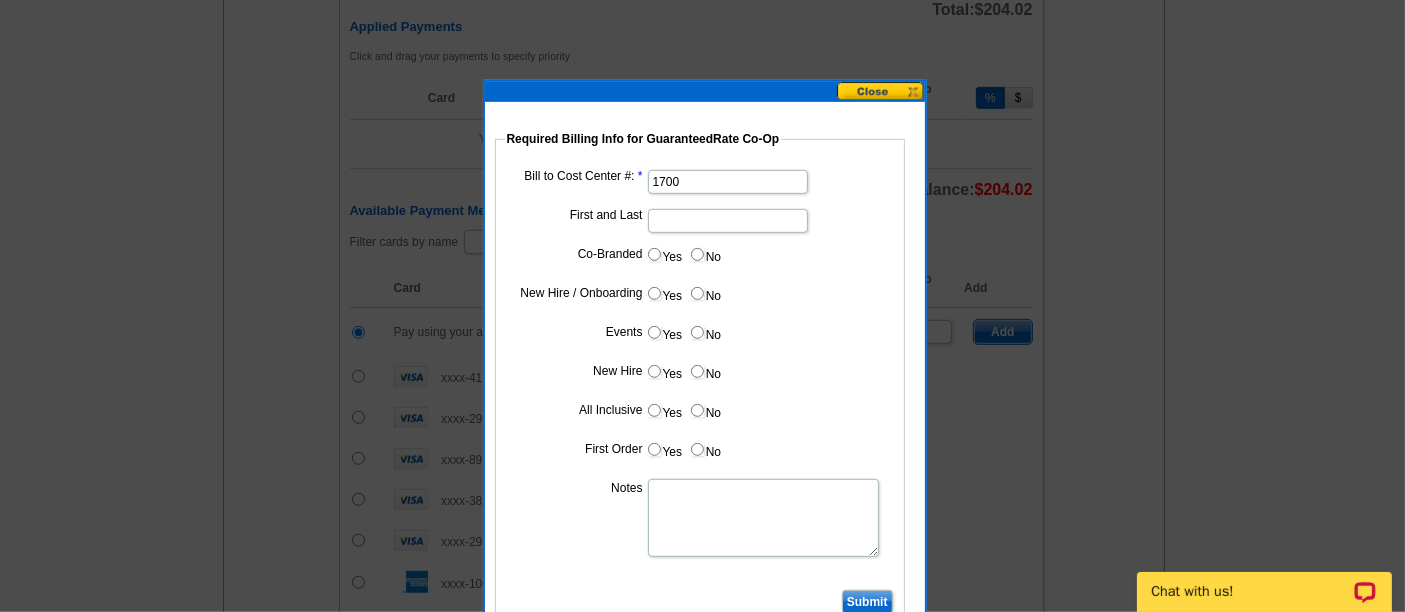 type on "1700" 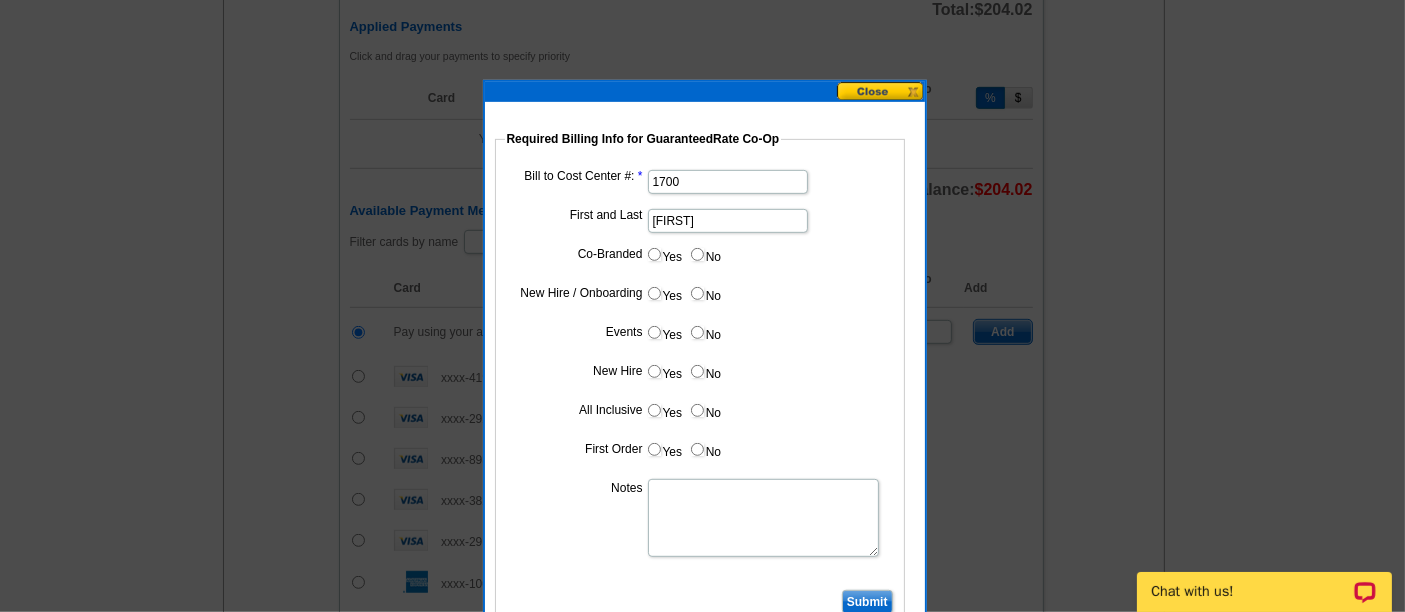 type on "Bill to [FIRST] [LAST]" 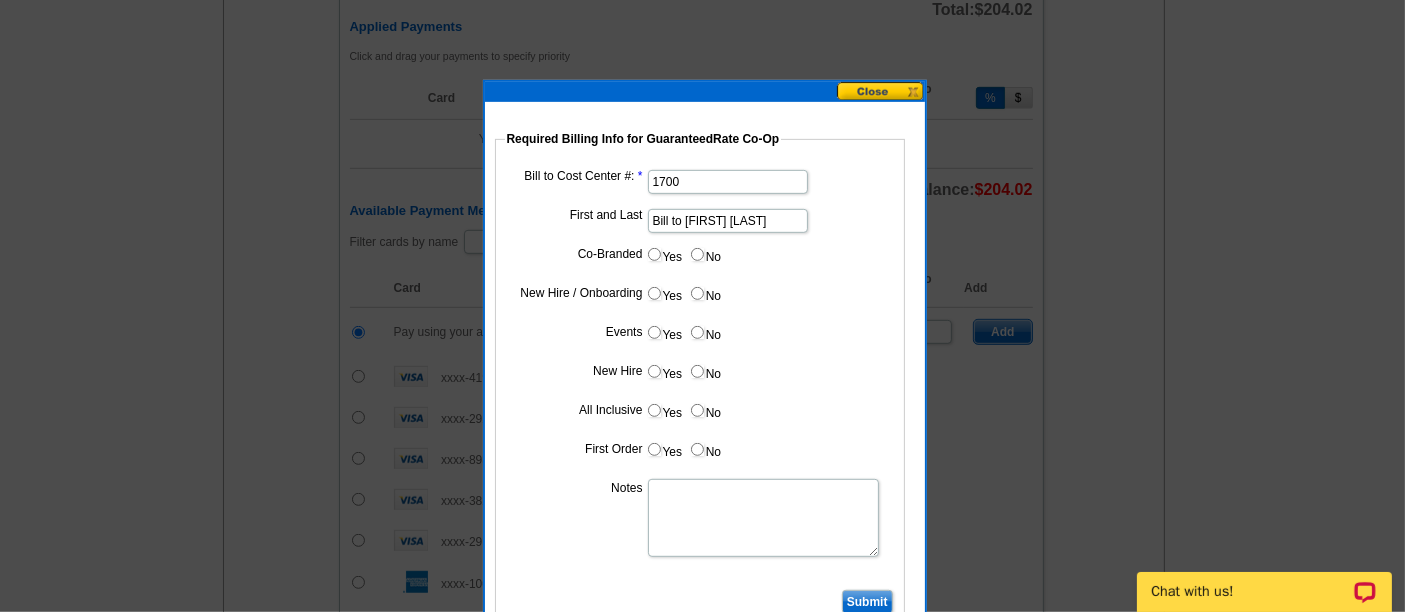 click on "Yes" at bounding box center (664, 254) 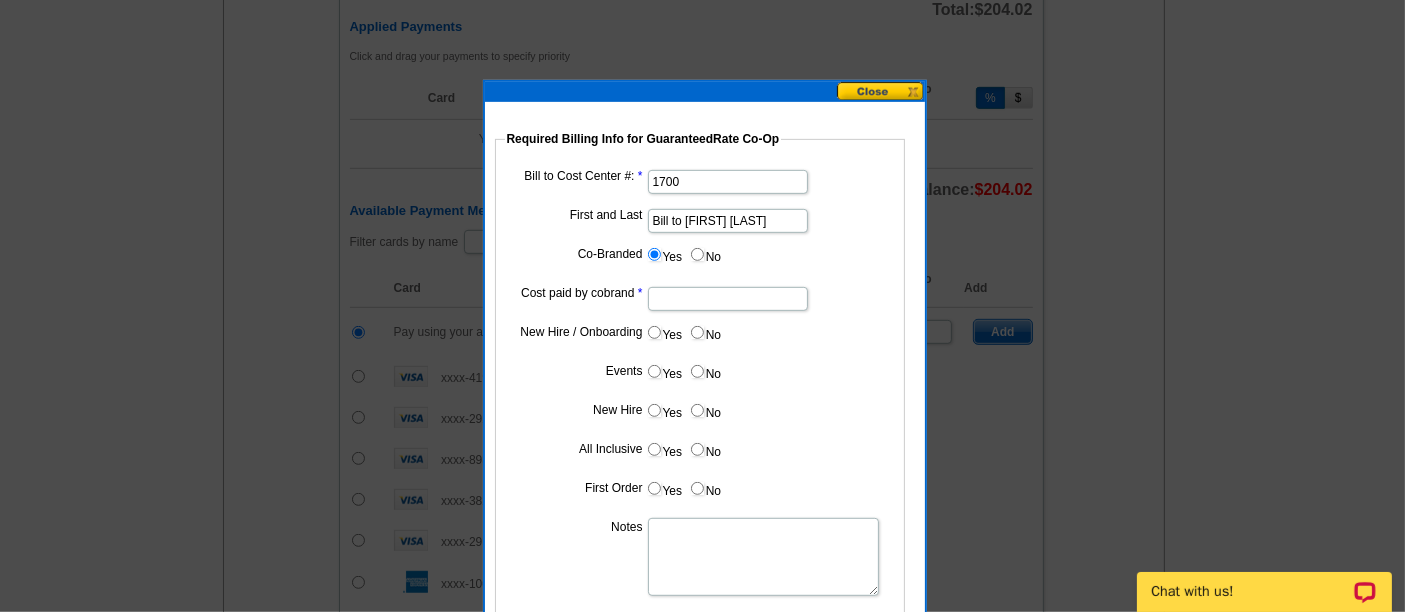 click on "Cost paid by cobrand" at bounding box center (728, 299) 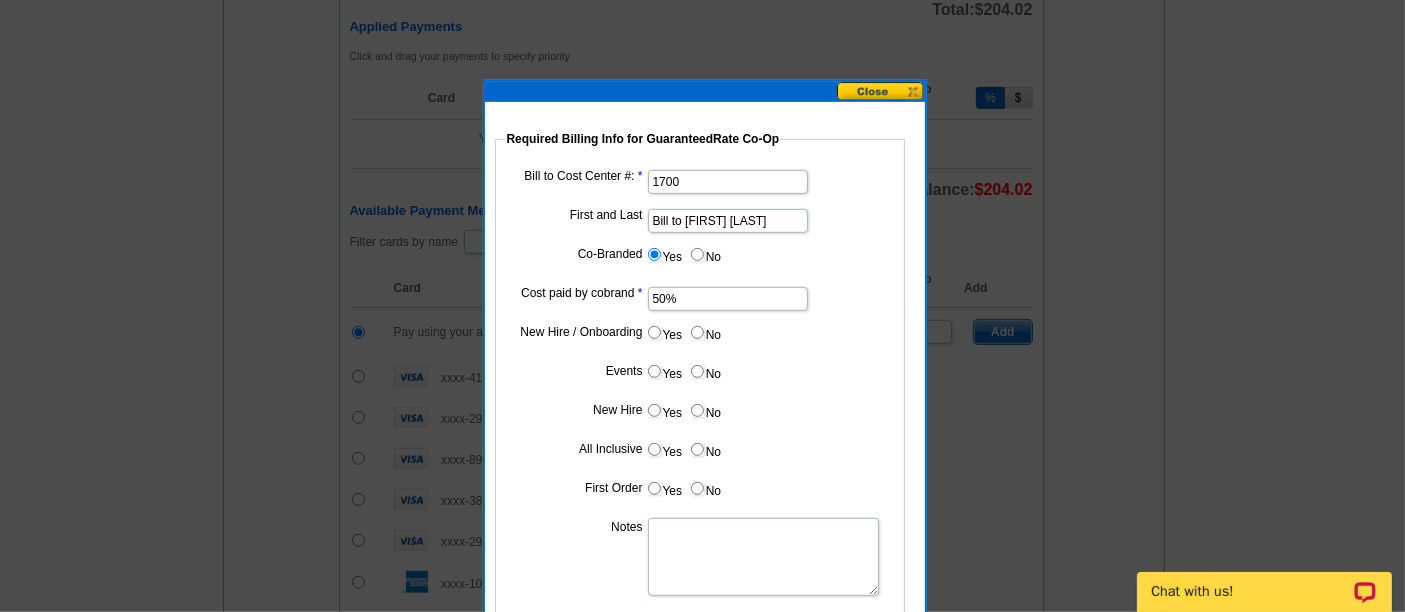 click on "No" at bounding box center [697, 332] 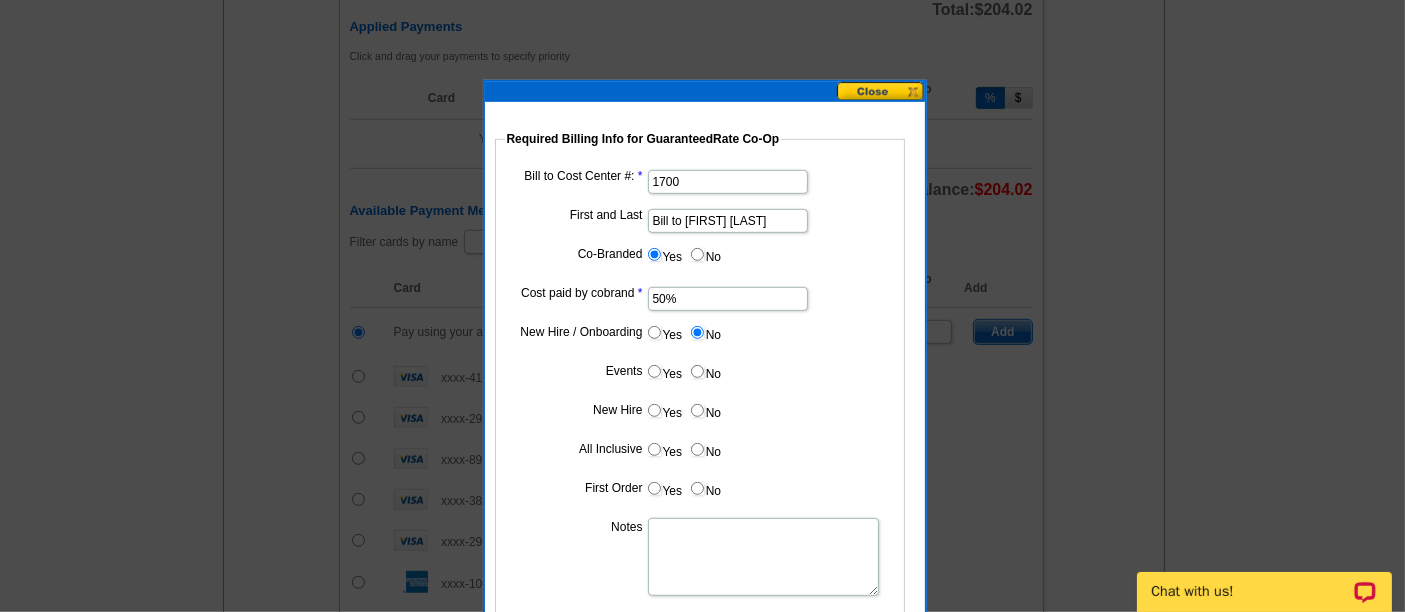 click on "No" at bounding box center (697, 371) 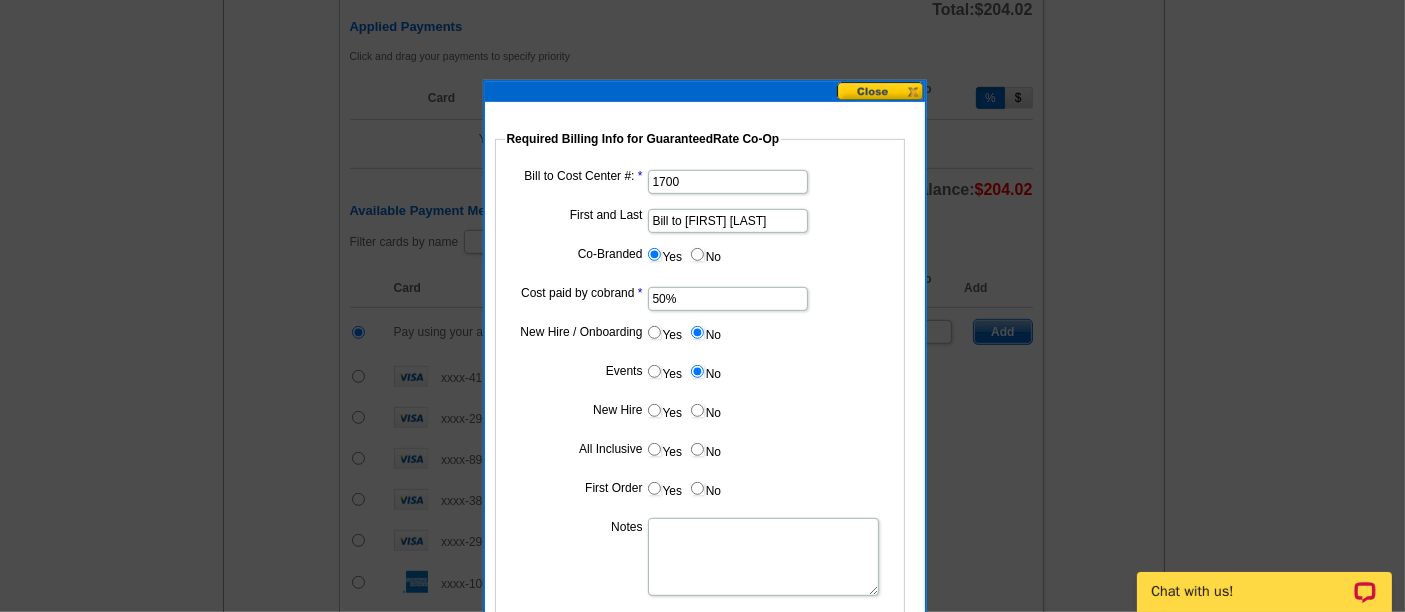 click on "No" at bounding box center [697, 410] 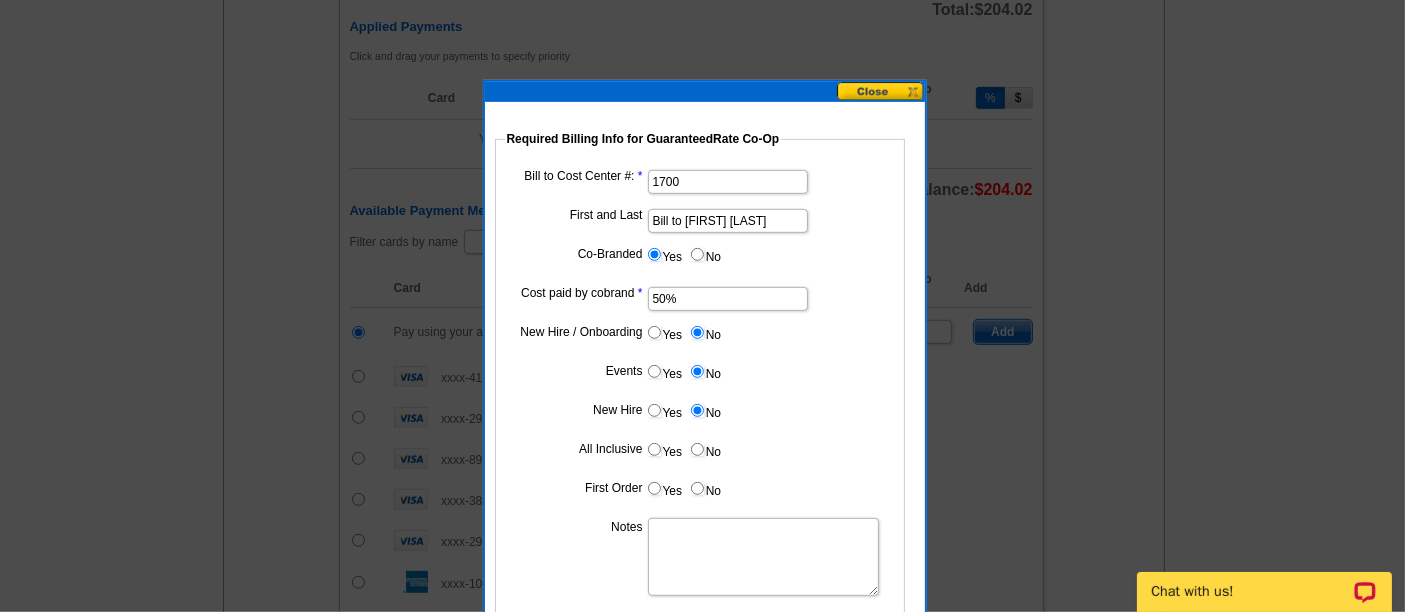 click on "No" at bounding box center [697, 449] 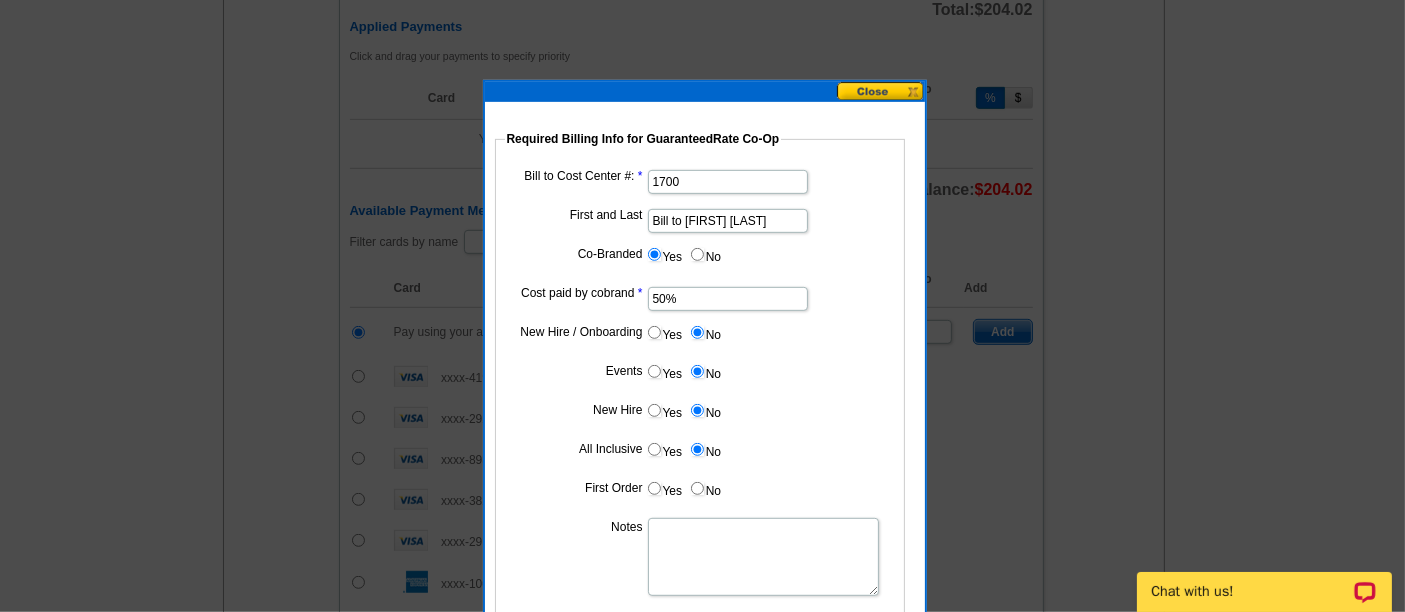 click on "No" at bounding box center (697, 488) 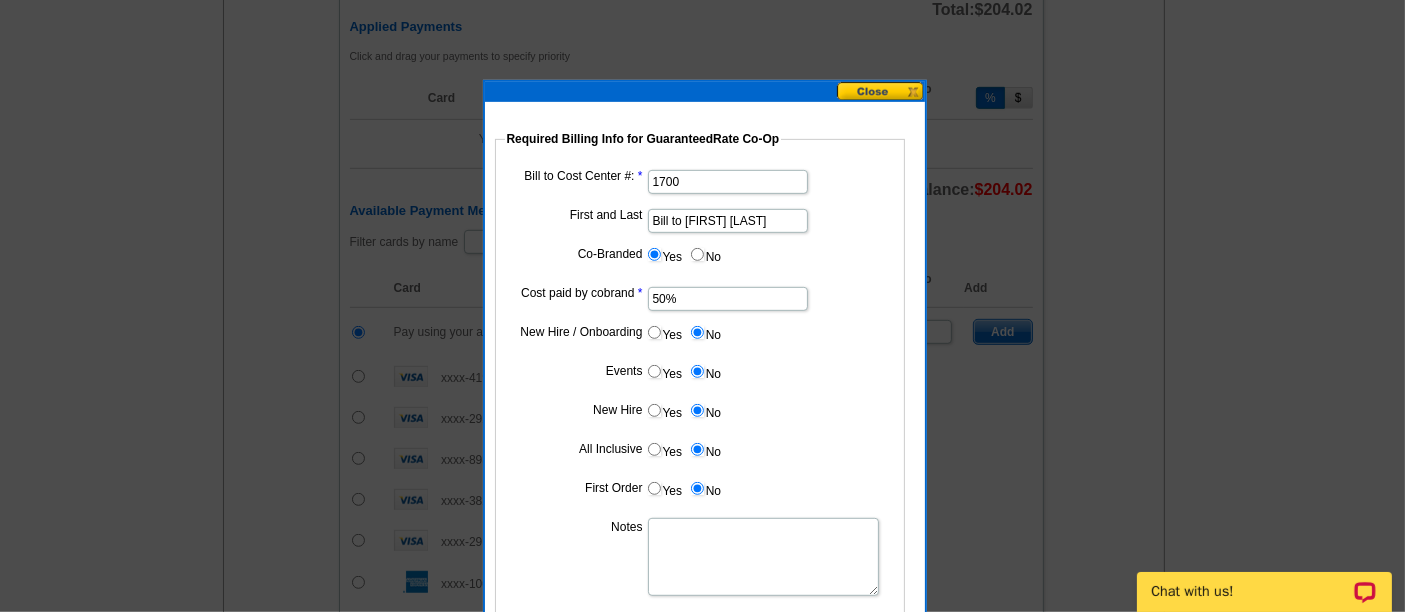 click on "Notes" at bounding box center [763, 557] 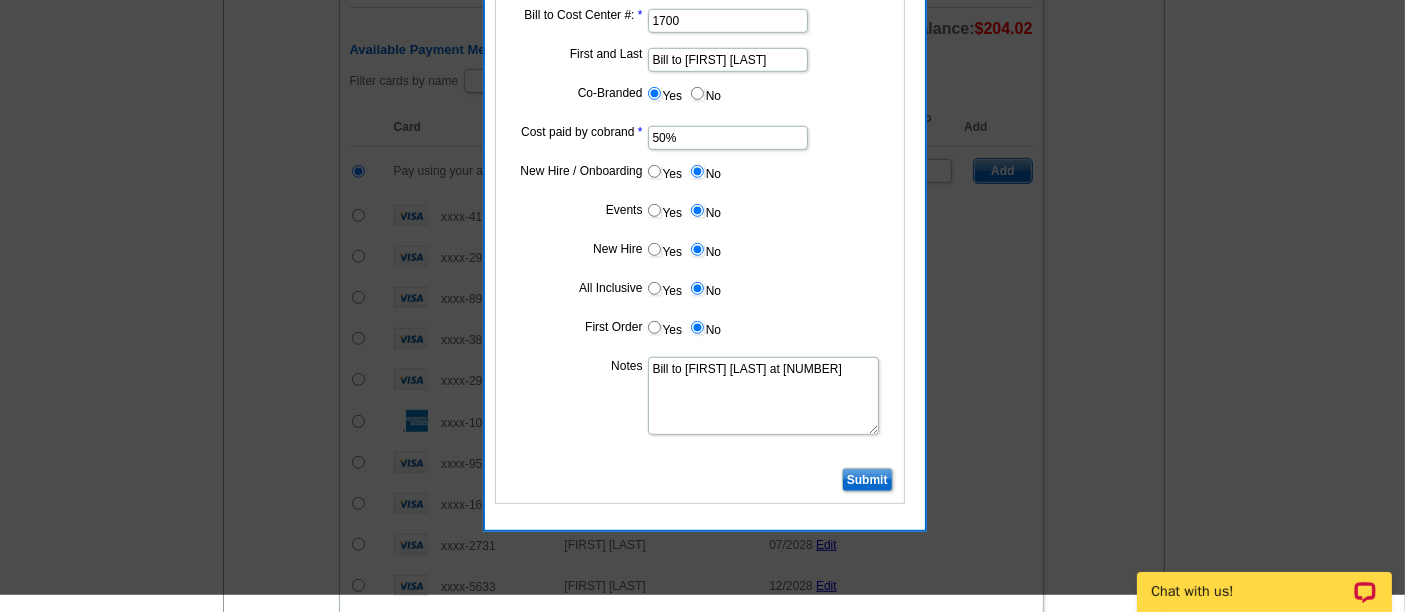 scroll, scrollTop: 1140, scrollLeft: 0, axis: vertical 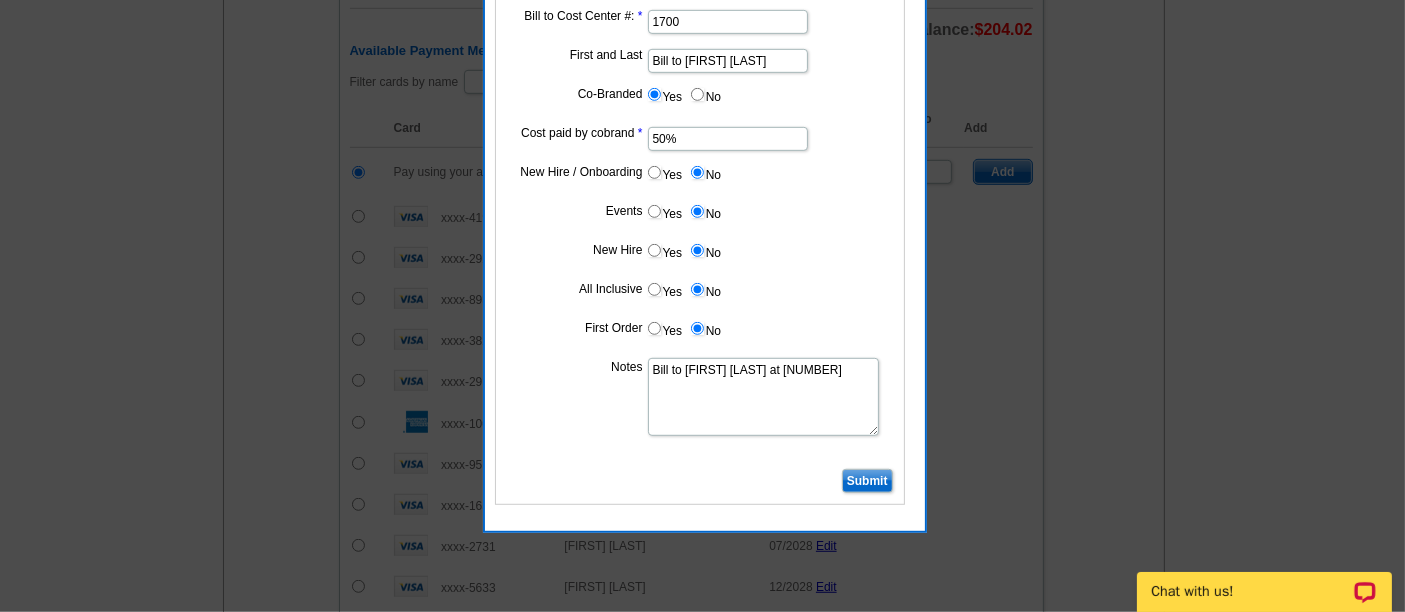 type on "Bill to [FIRST] [LAST] at [NUMBER]" 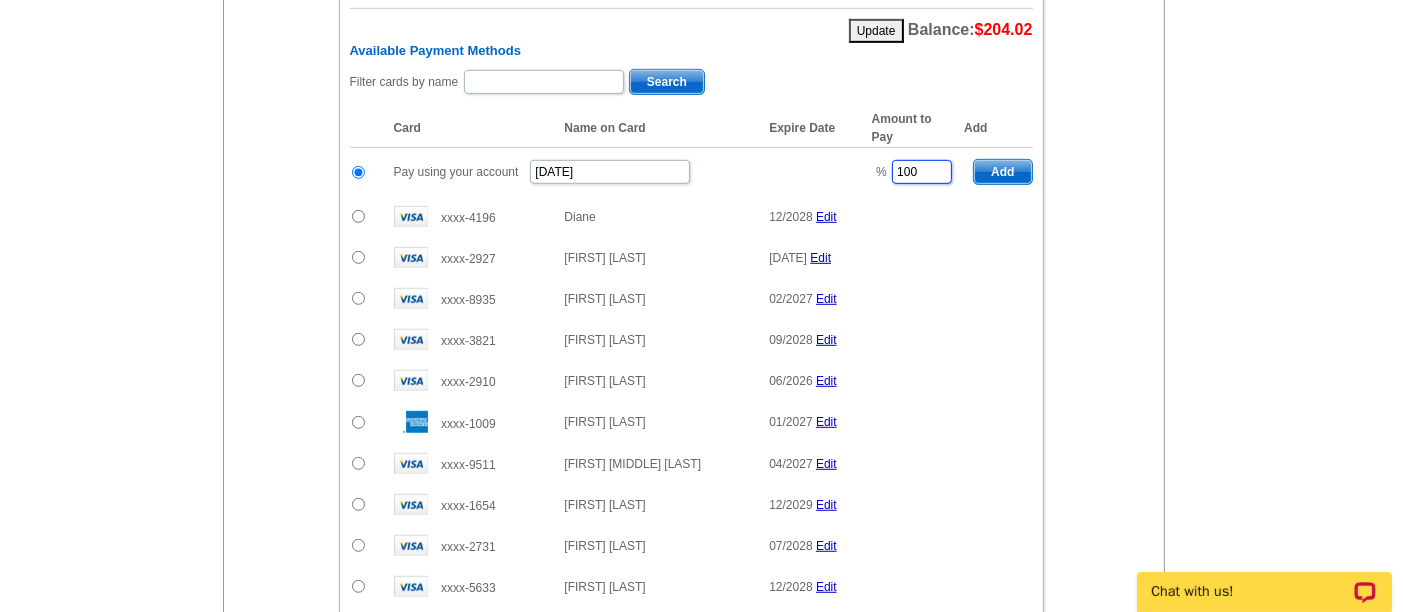 drag, startPoint x: 922, startPoint y: 158, endPoint x: 854, endPoint y: 153, distance: 68.18358 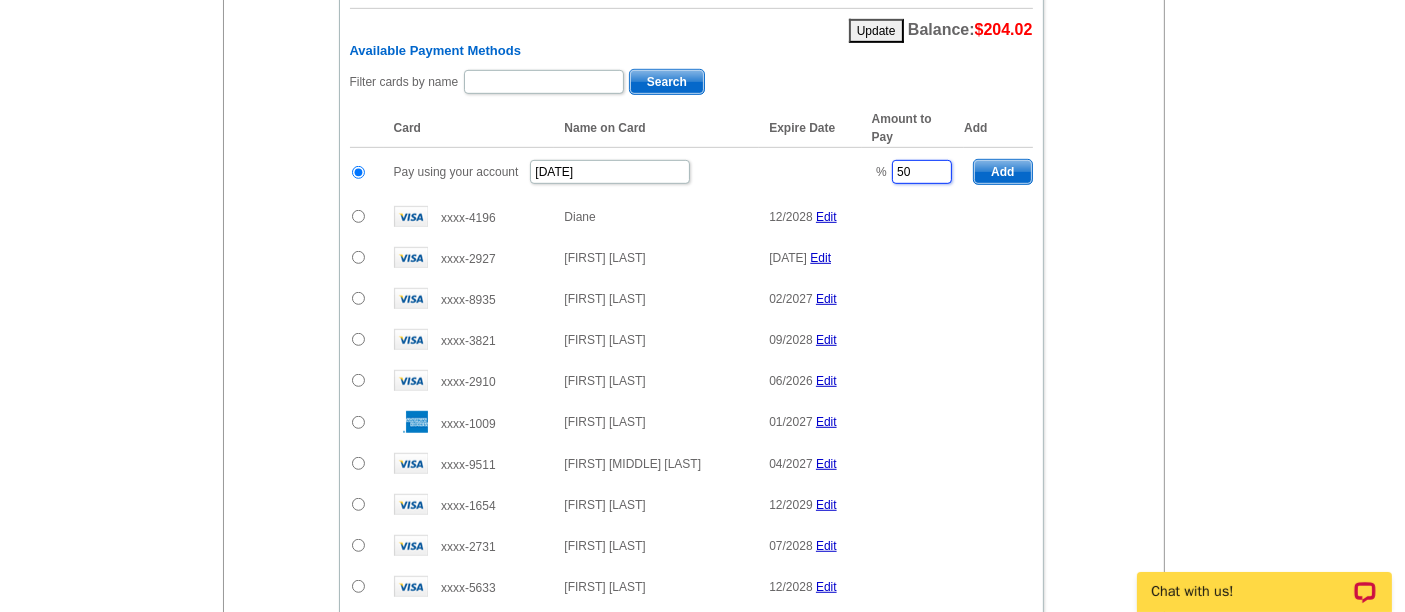 type on "50" 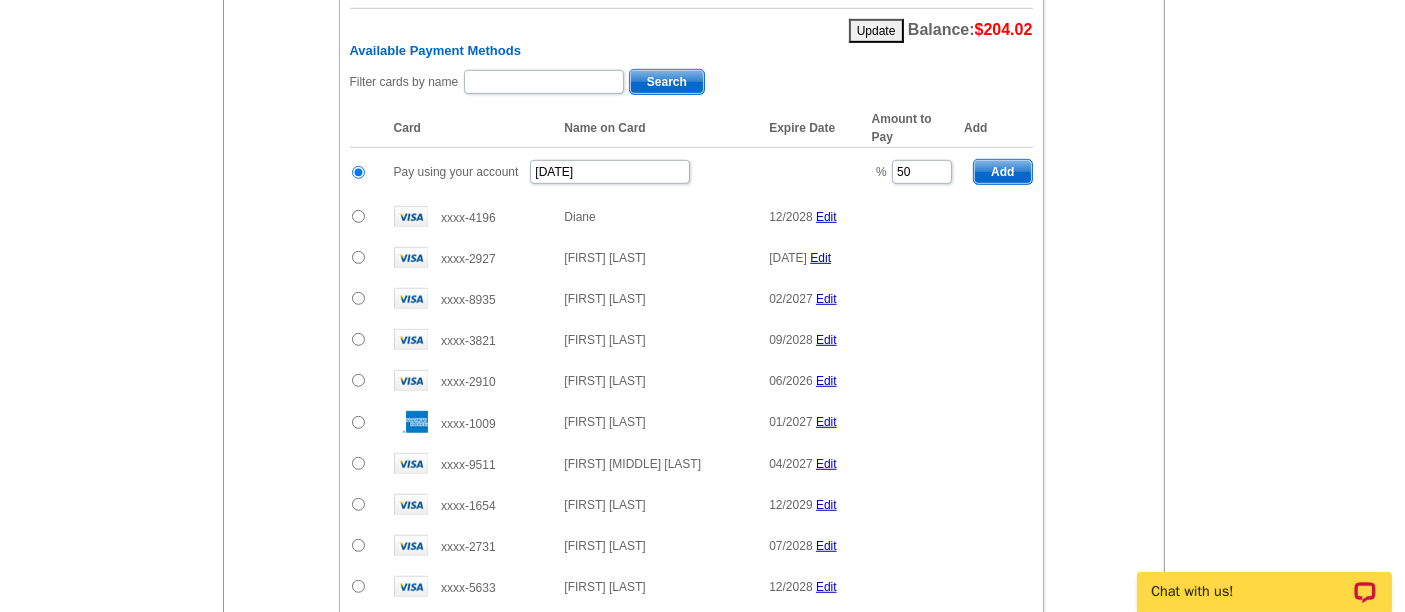 click on "Add" at bounding box center [1002, 172] 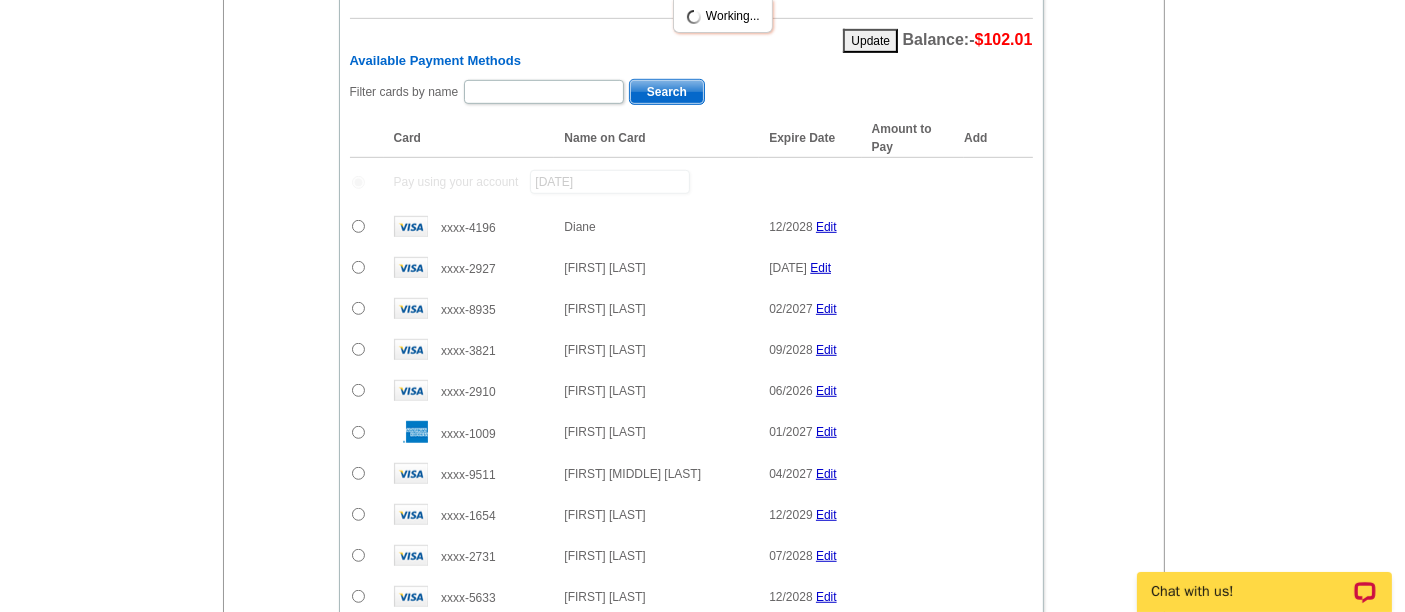 radio on "false" 